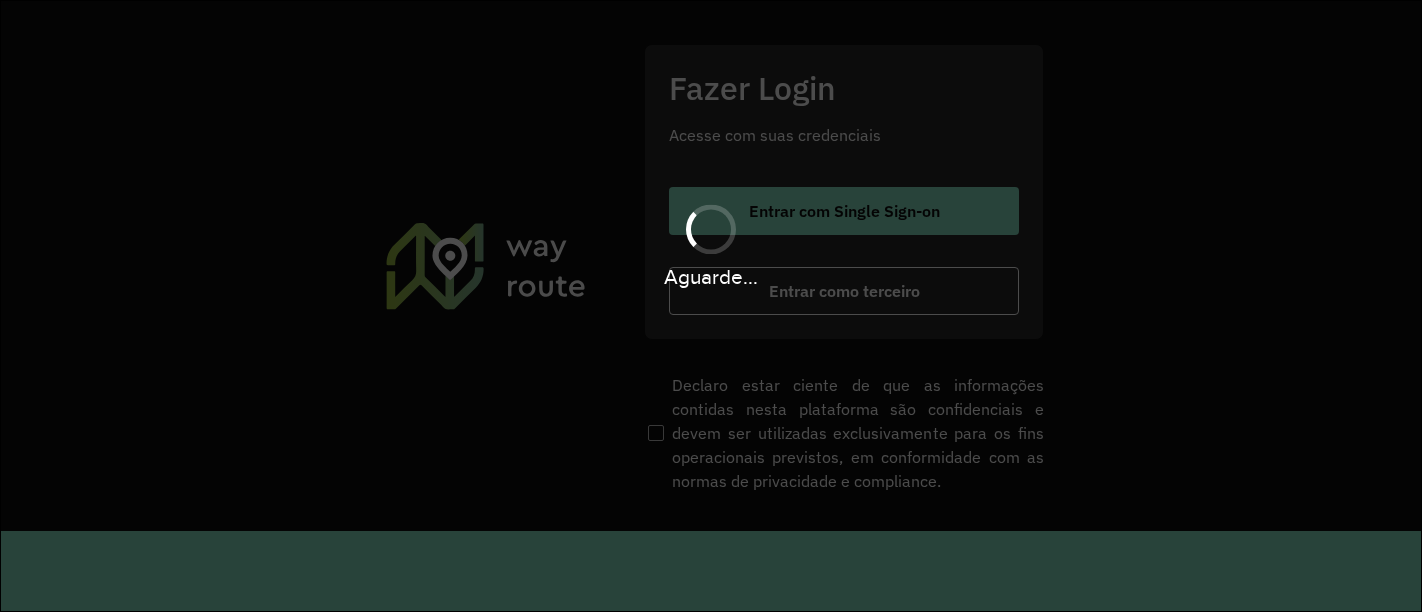 scroll, scrollTop: 0, scrollLeft: 0, axis: both 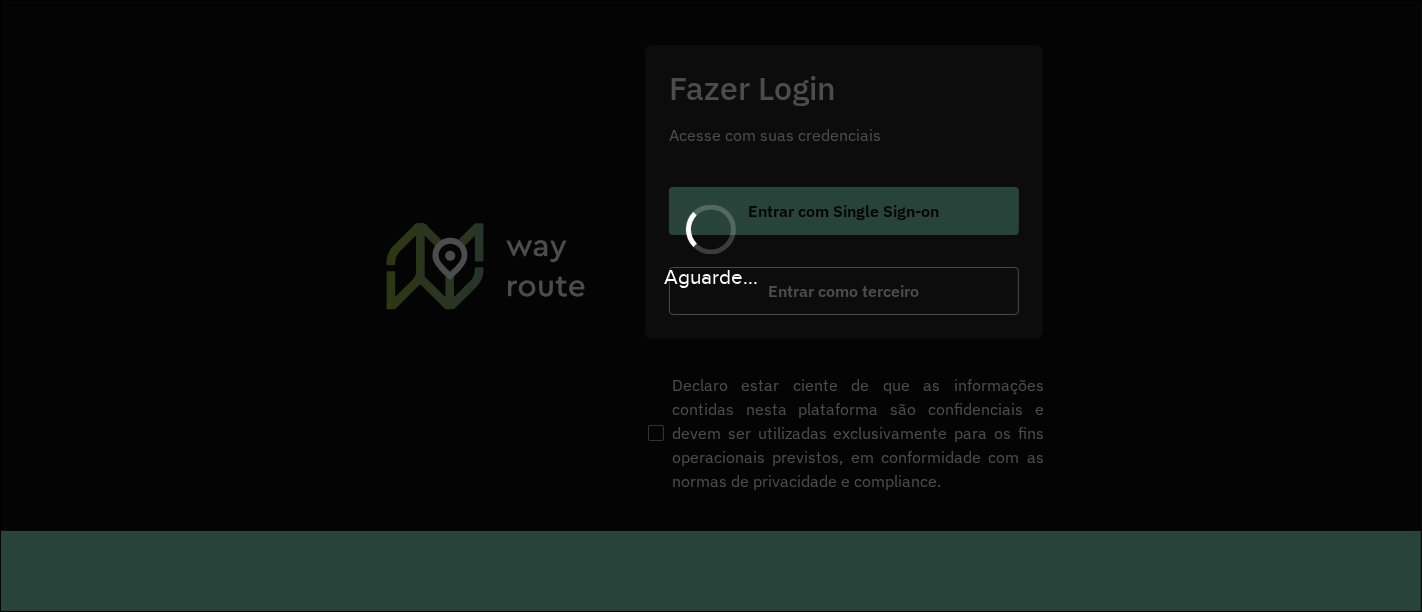 click on "Fazer Login Acesse com suas credenciais    Entrar com Single Sign-on    Entrar como terceiro  Declaro estar ciente de que as informações contidas nesta plataforma são confidenciais e devem ser utilizadas exclusivamente para os fins operacionais previstos, em conformidade com as normas de privacidade e compliance." 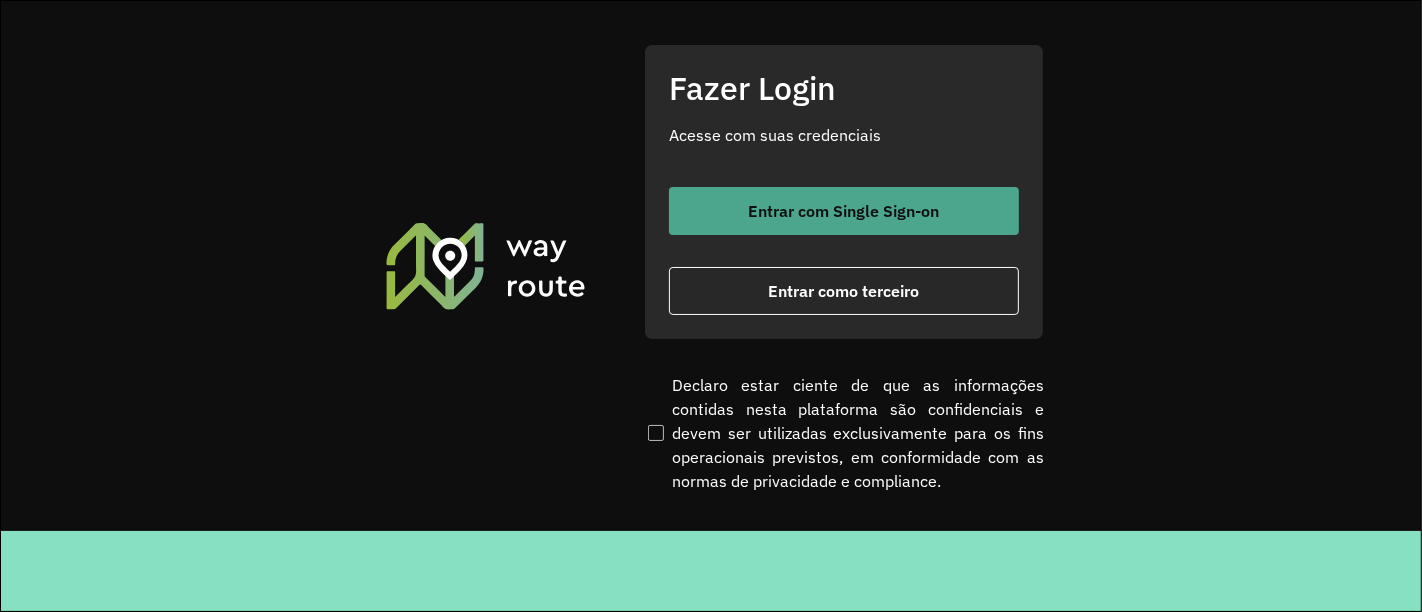 click on "Entrar com Single Sign-on" at bounding box center [844, 211] 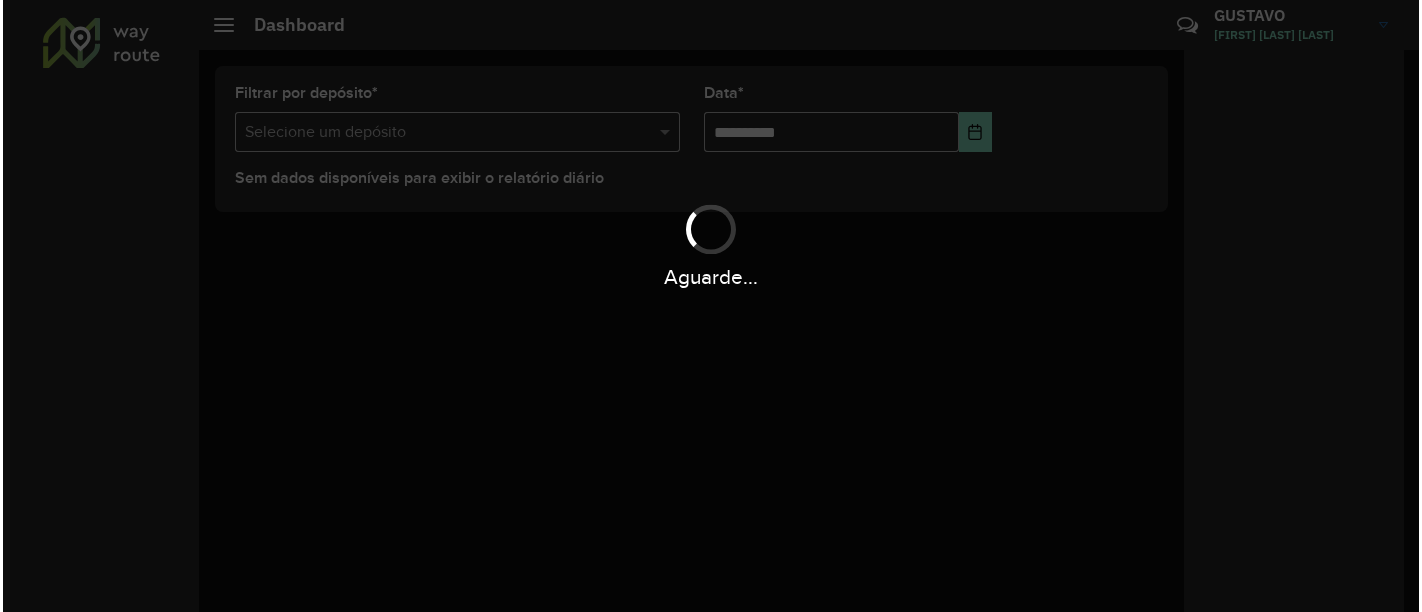scroll, scrollTop: 0, scrollLeft: 0, axis: both 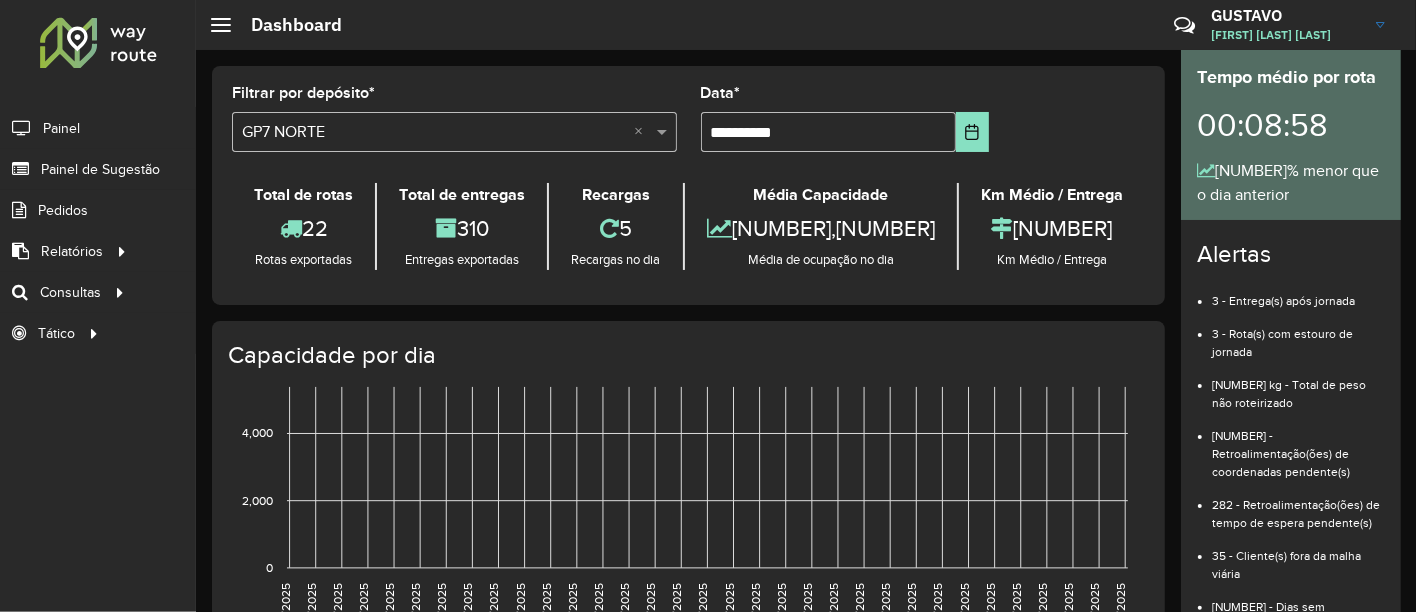 click on "Filtrar por depósito  * Selecione um depósito × GP7 NORTE ×" 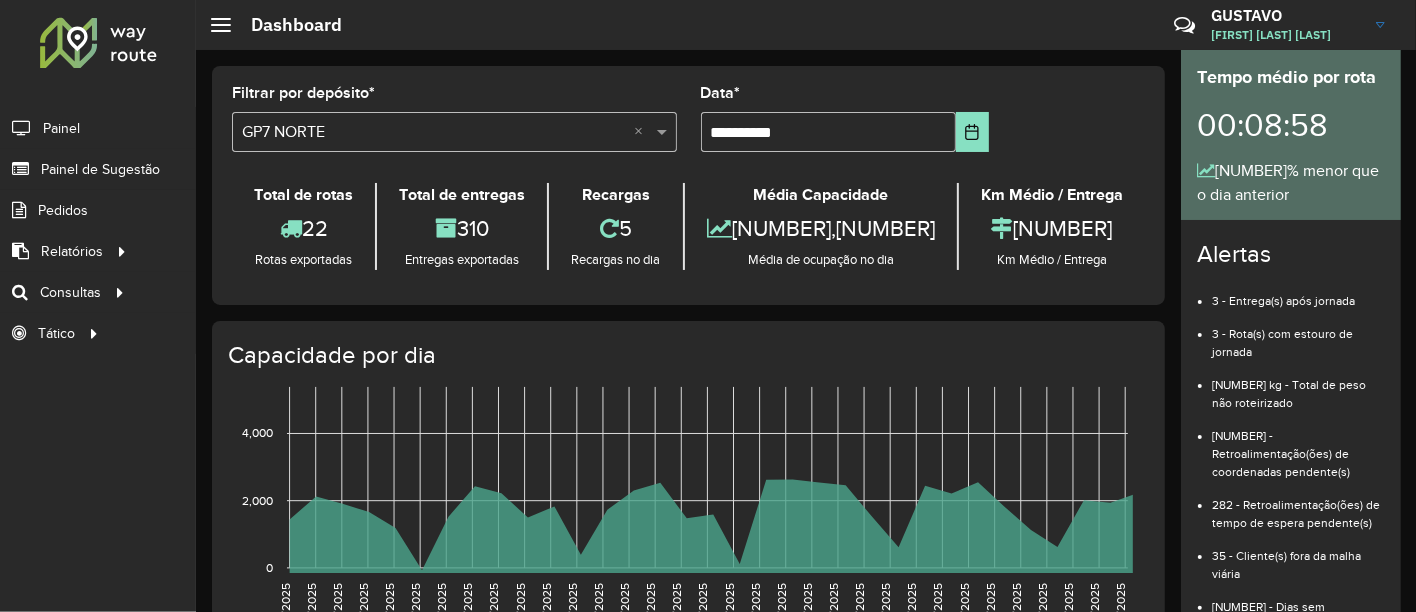 click on "Selecione um depósito × GP7 NORTE ×" at bounding box center (454, 132) 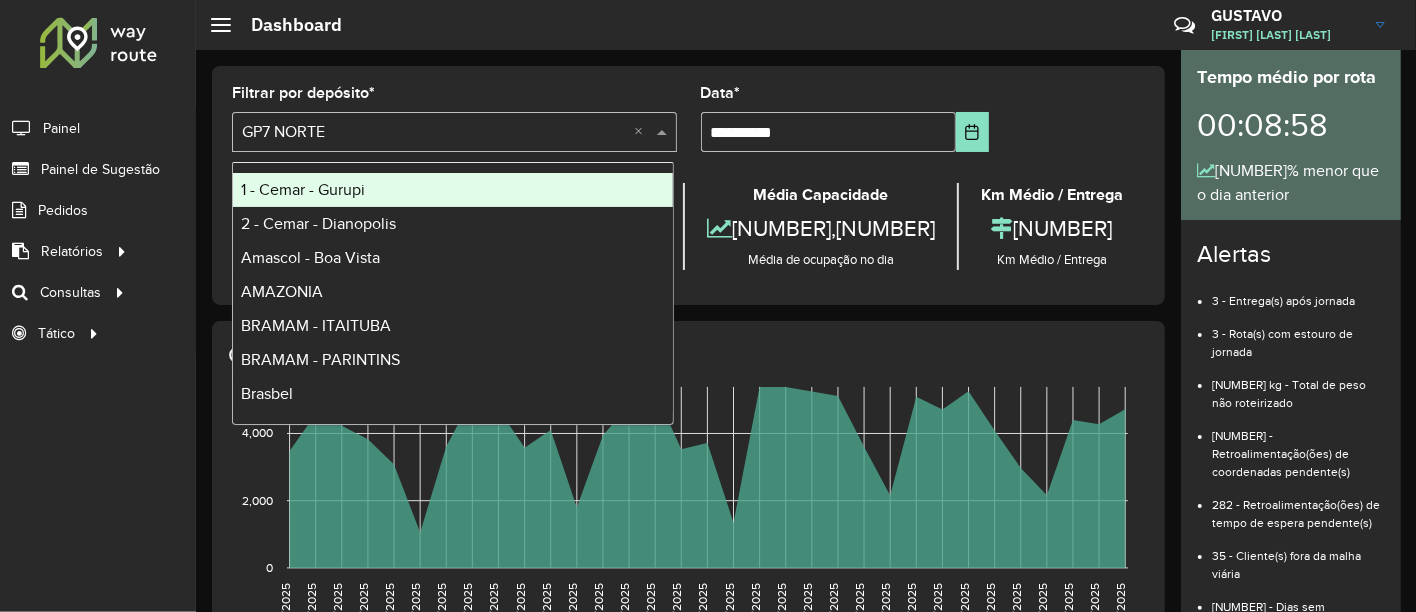 click on "Filtrar por depósito  * Selecione um depósito × GP7 NORTE ×" 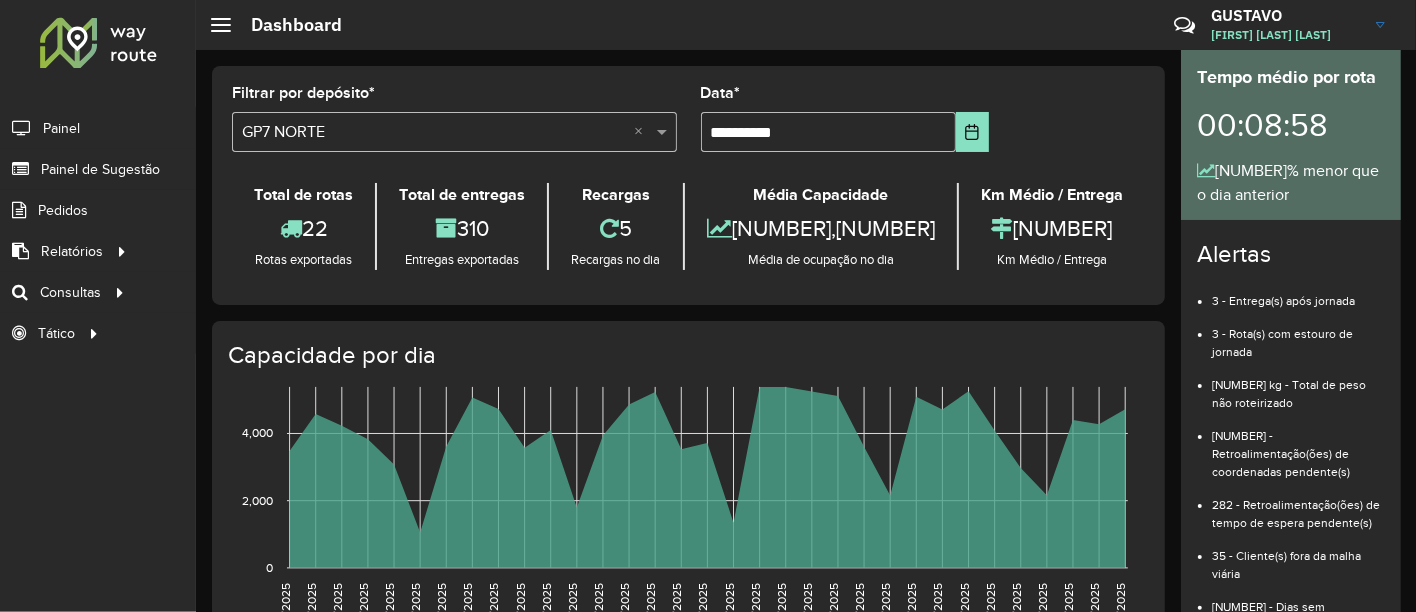 click on "Dashboard  Críticas? Dúvidas? Elogios? Sugestões? Entre em contato conosco!  GUSTAVO GUSTAVO GARCIA LOGUERCIO" 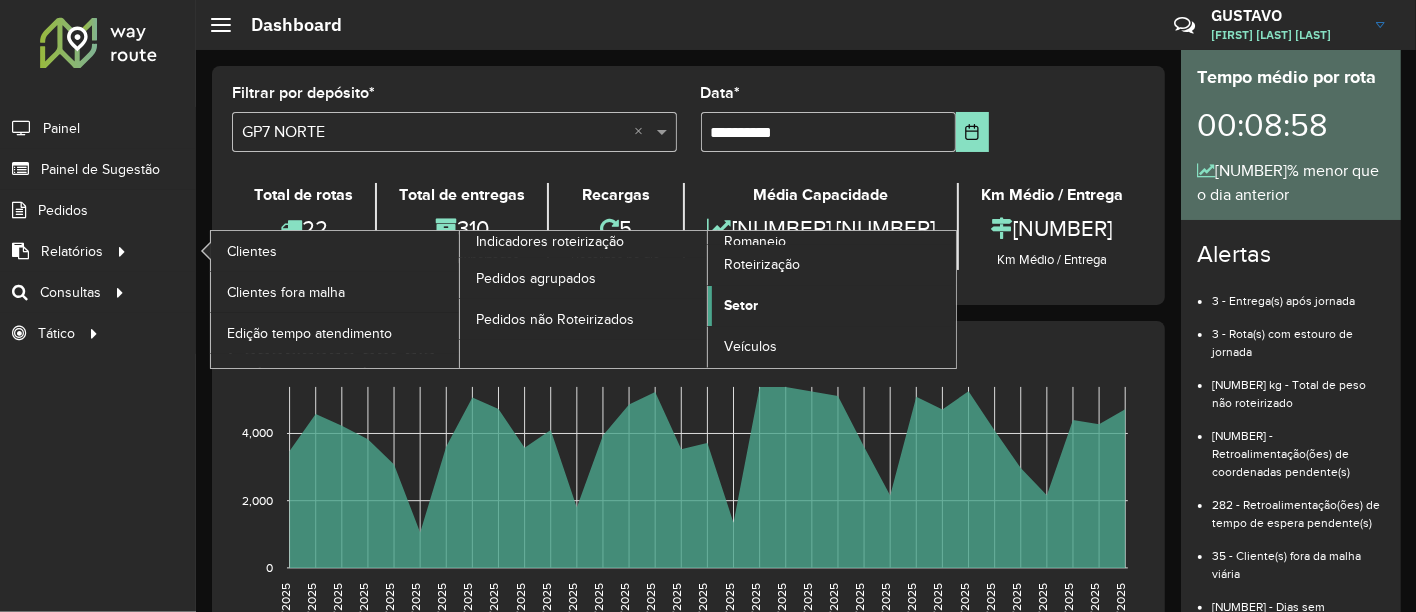 click on "Setor" 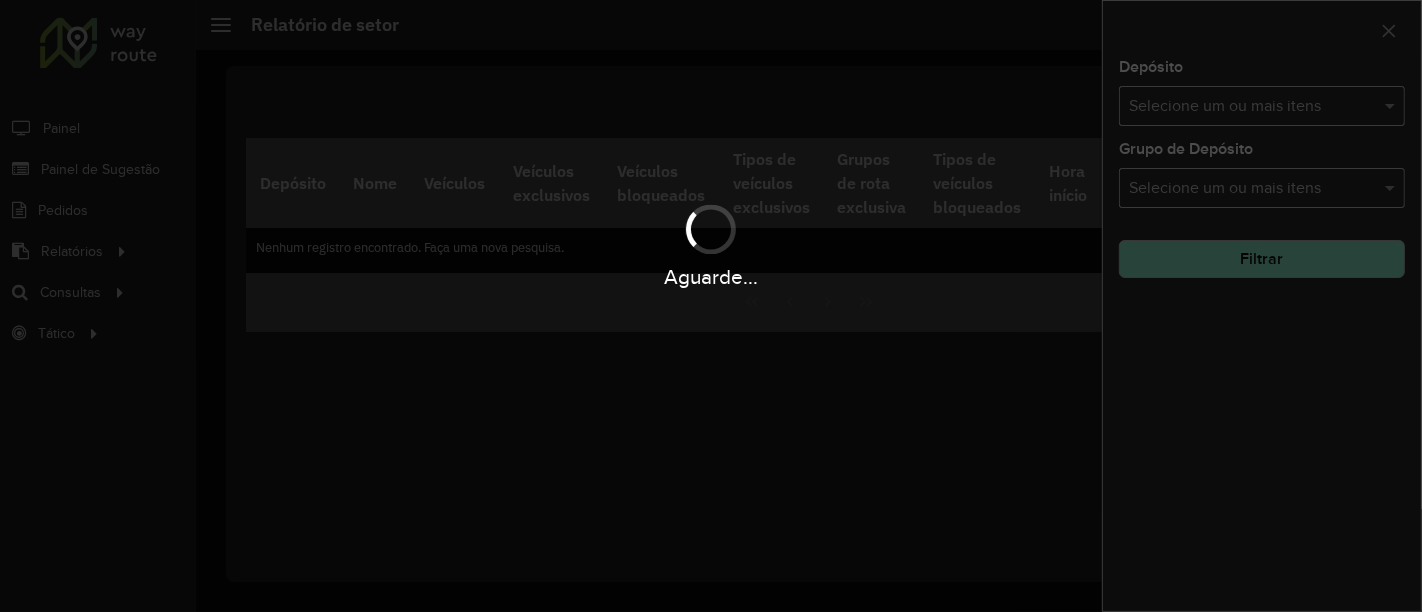 click on "Aguarde..." at bounding box center [711, 306] 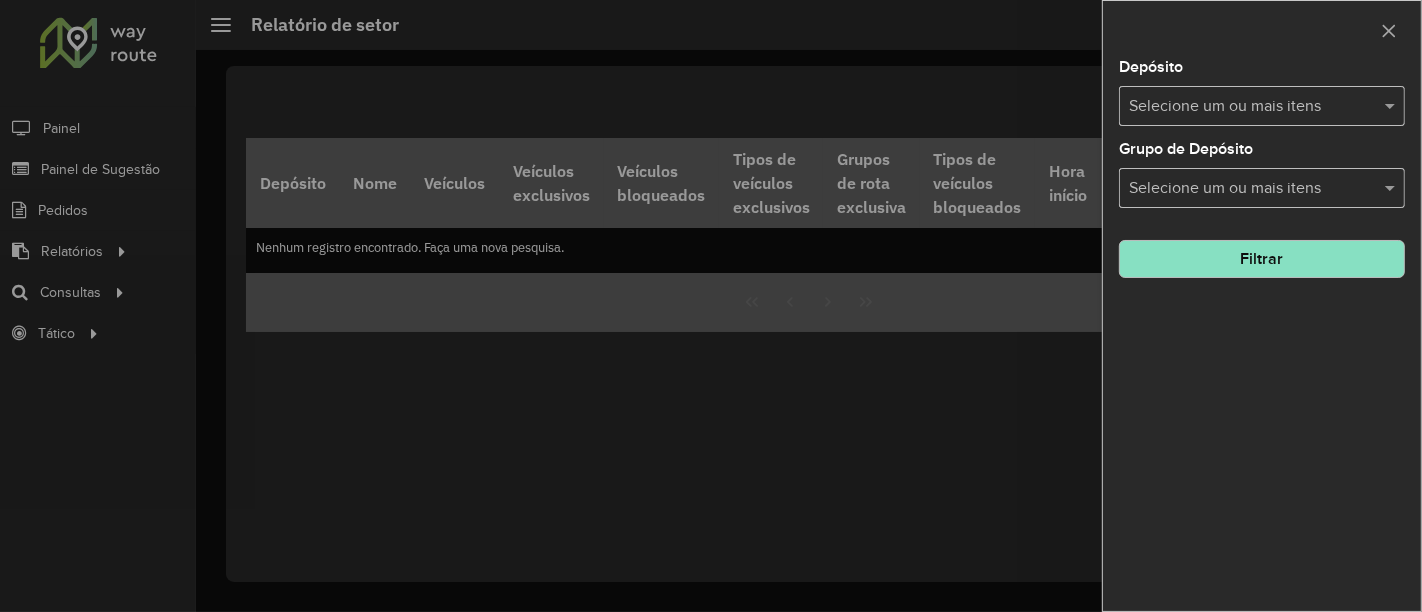 click at bounding box center [711, 306] 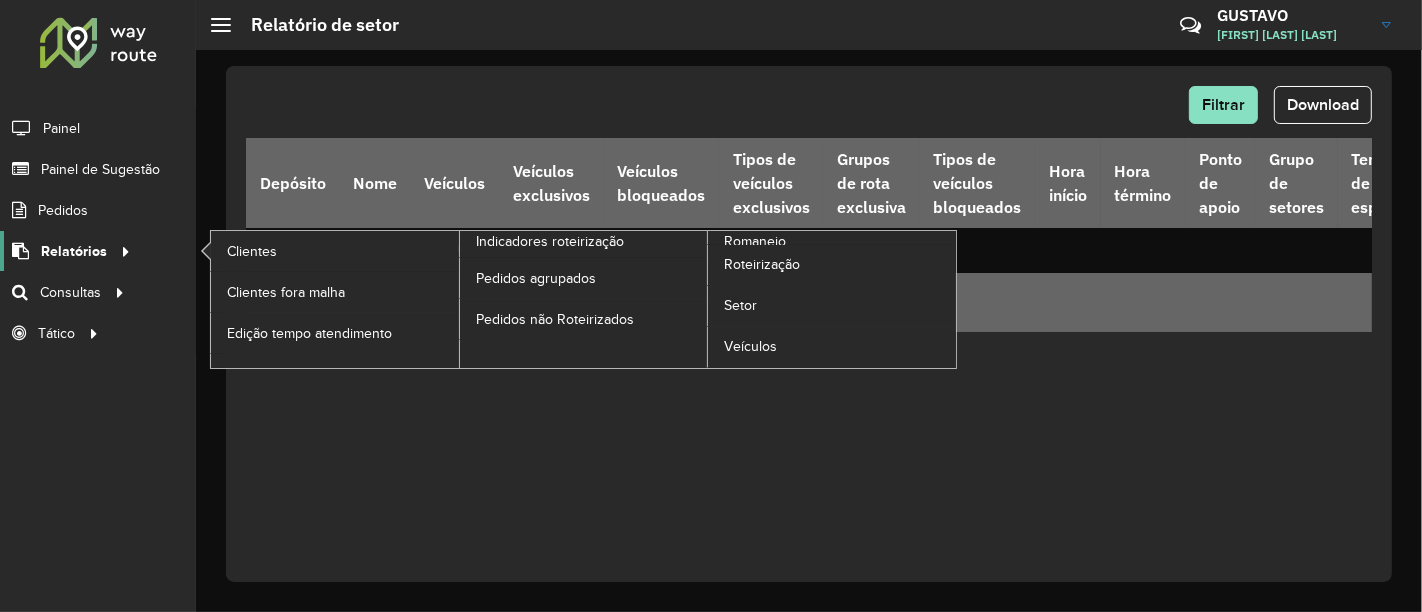 click on "Relatórios" 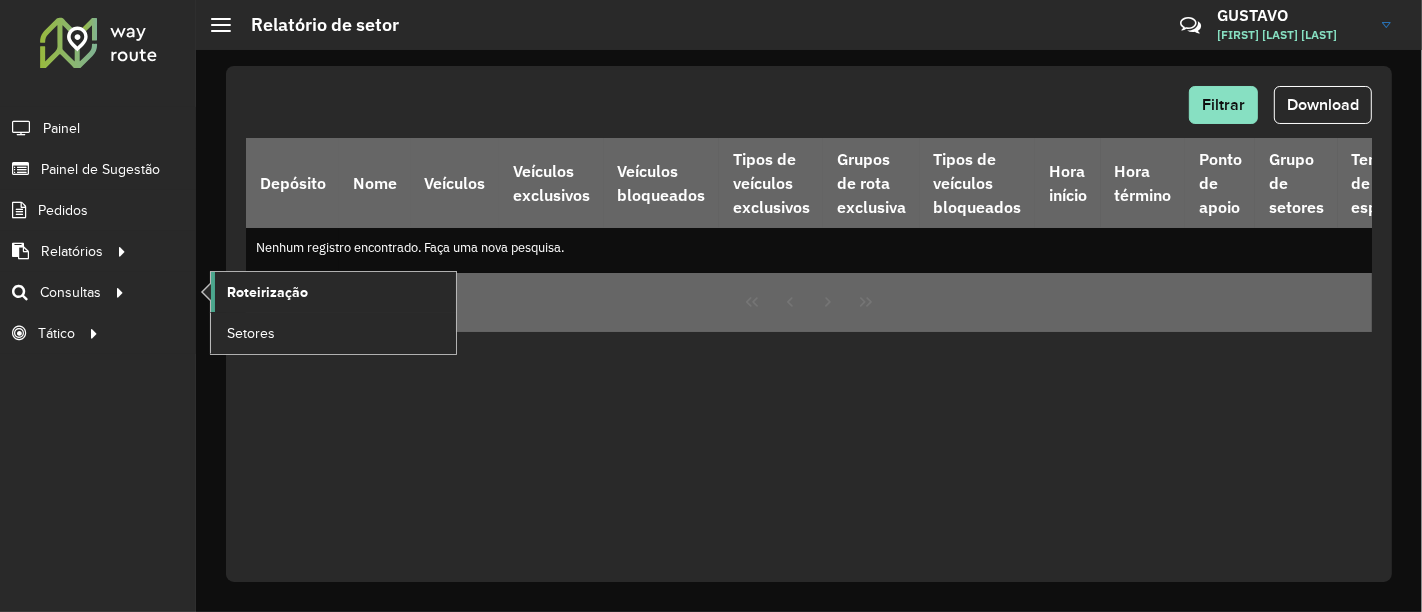 click on "Roteirização" 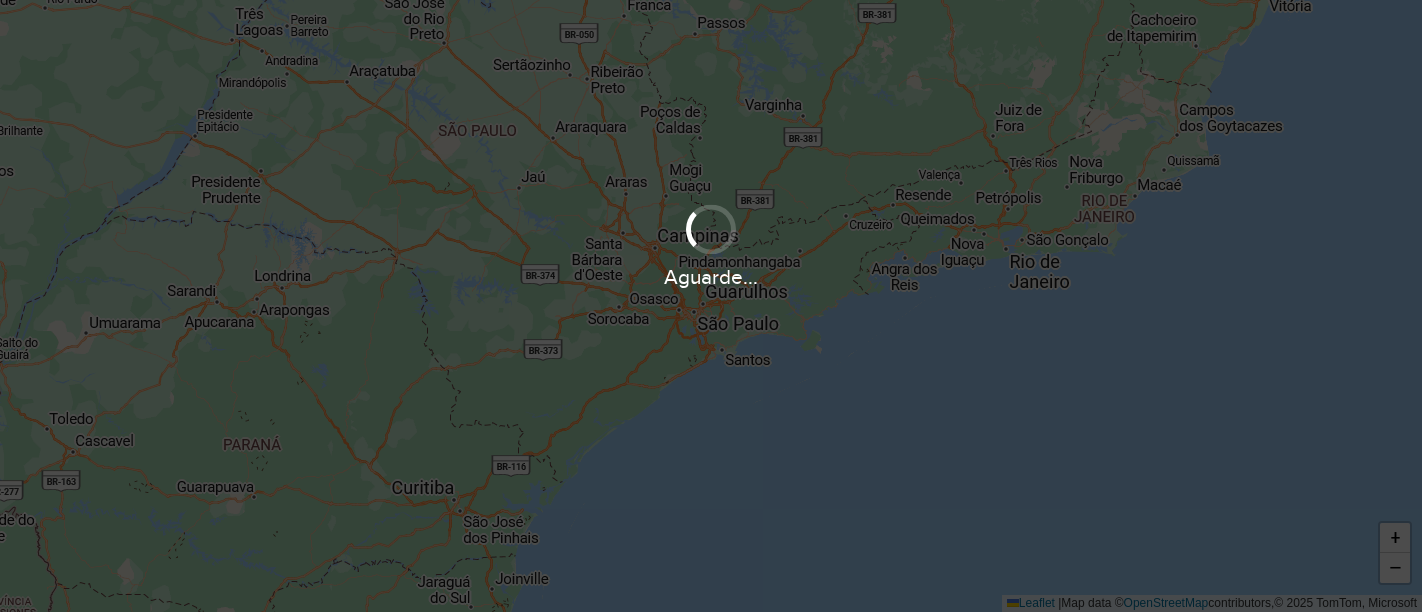 scroll, scrollTop: 0, scrollLeft: 0, axis: both 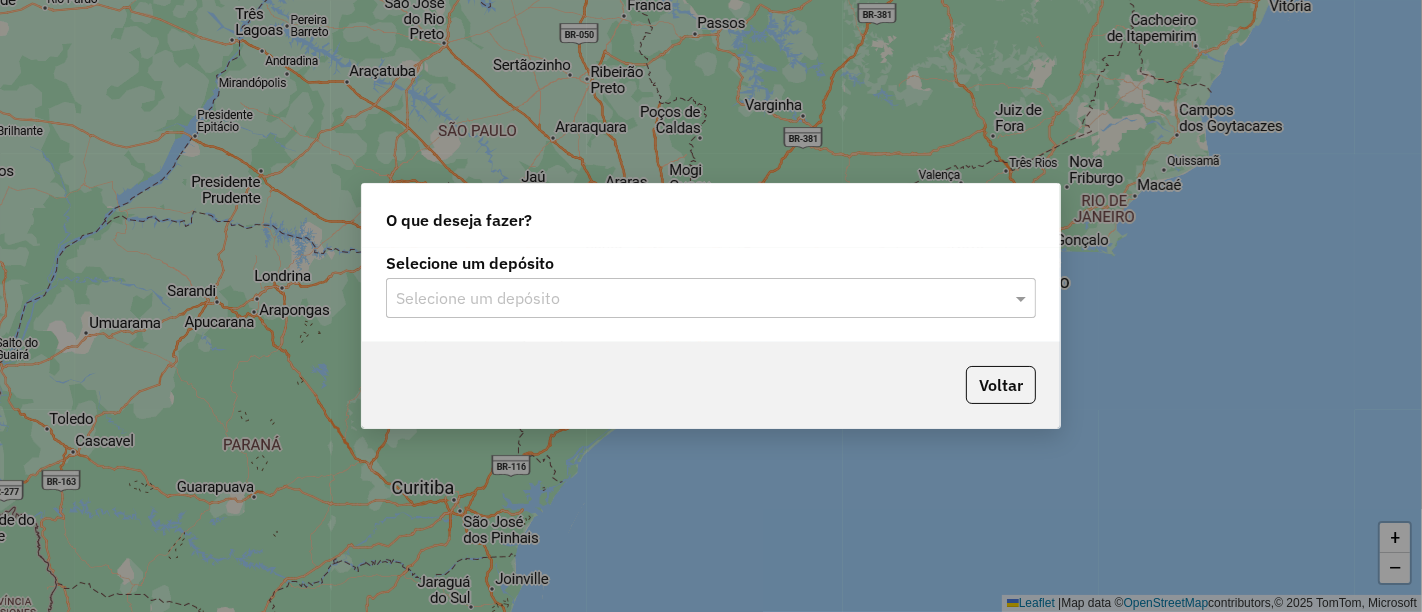 click 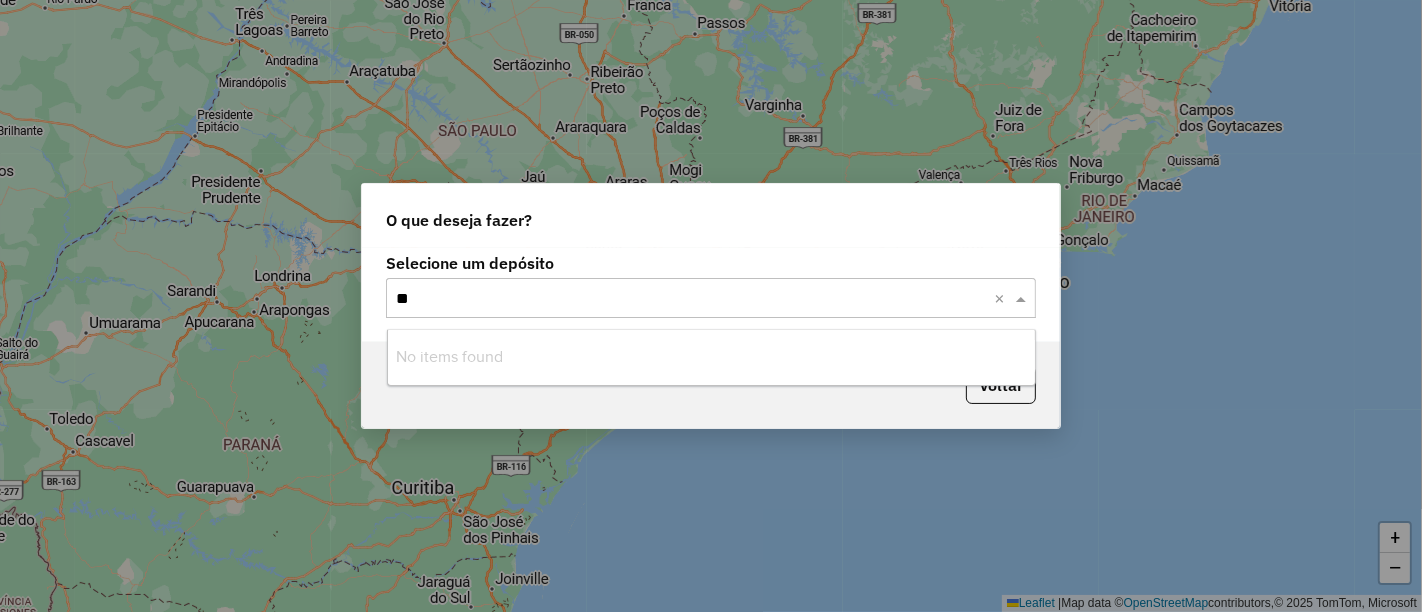type on "*" 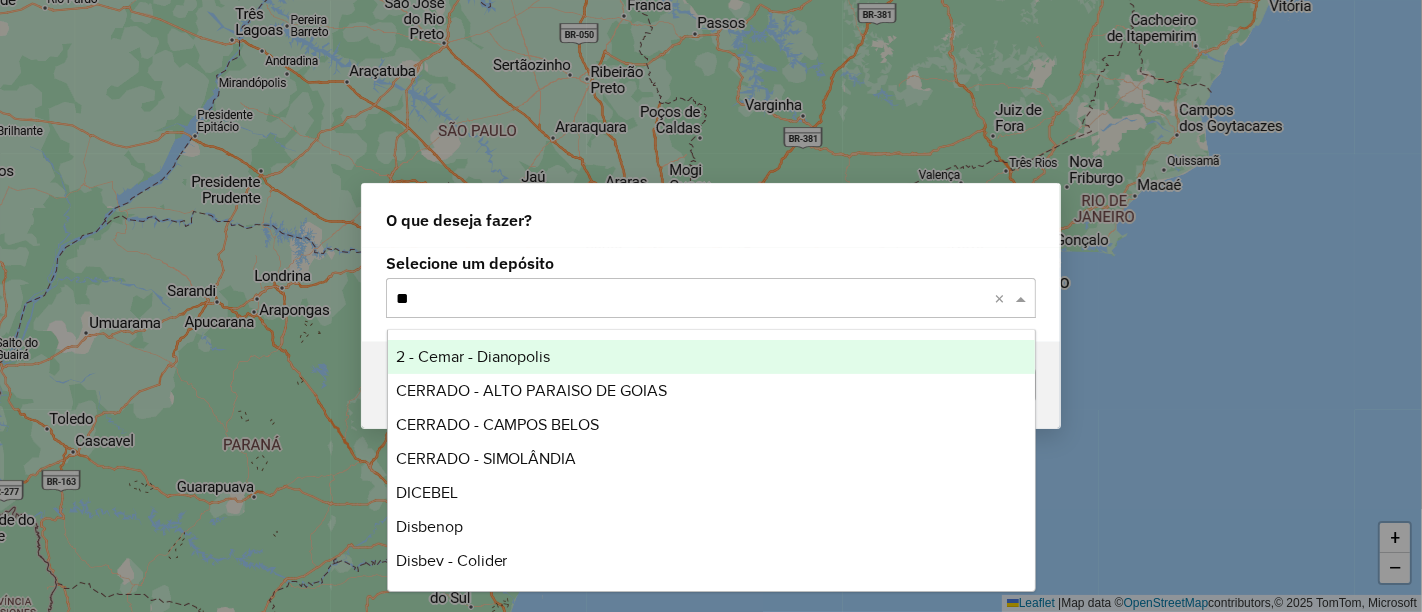 type on "*" 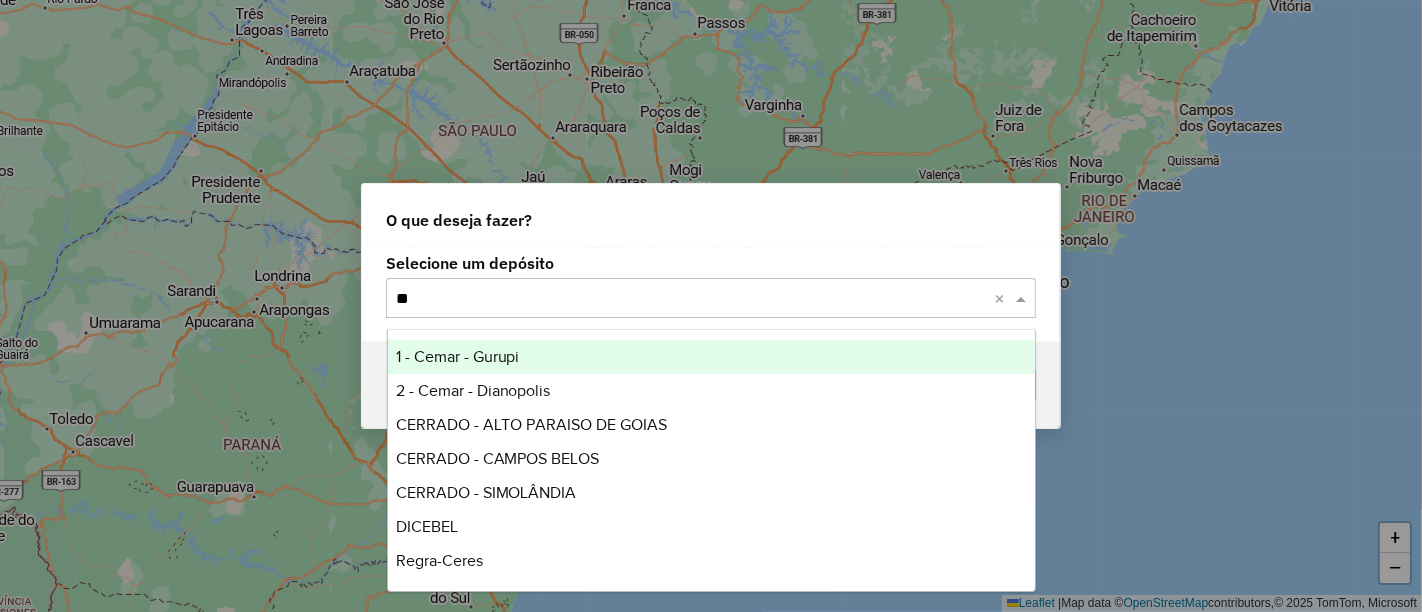 type on "*" 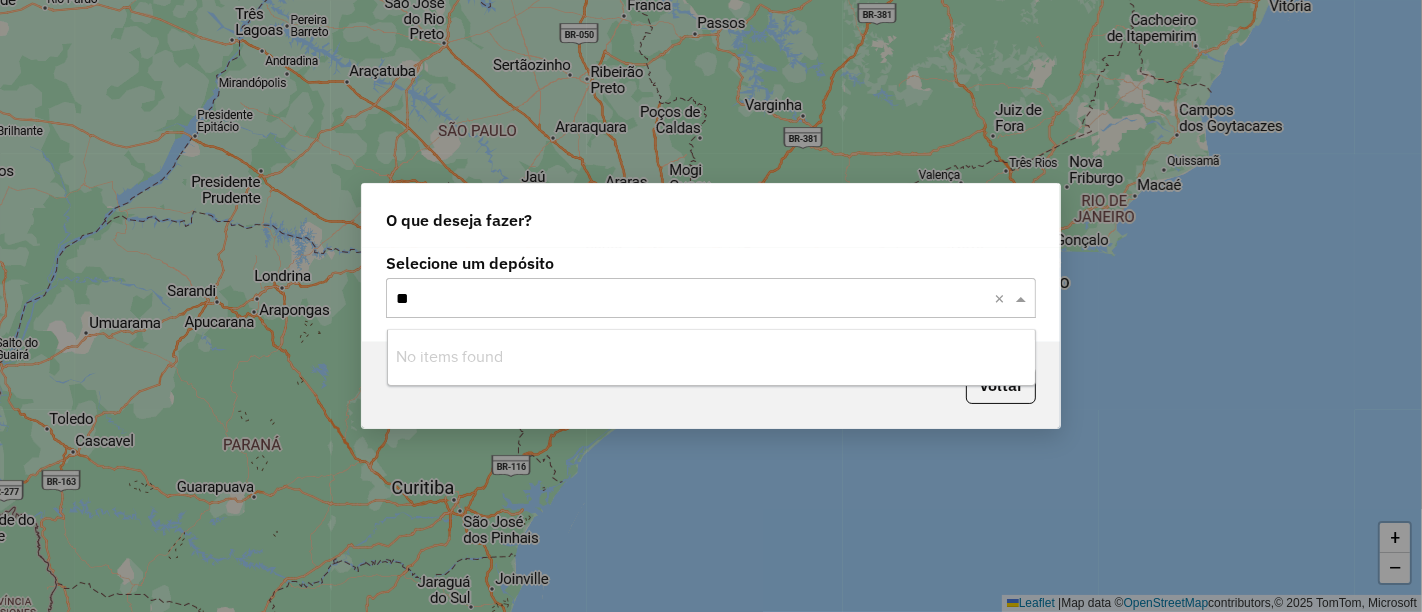 type on "*" 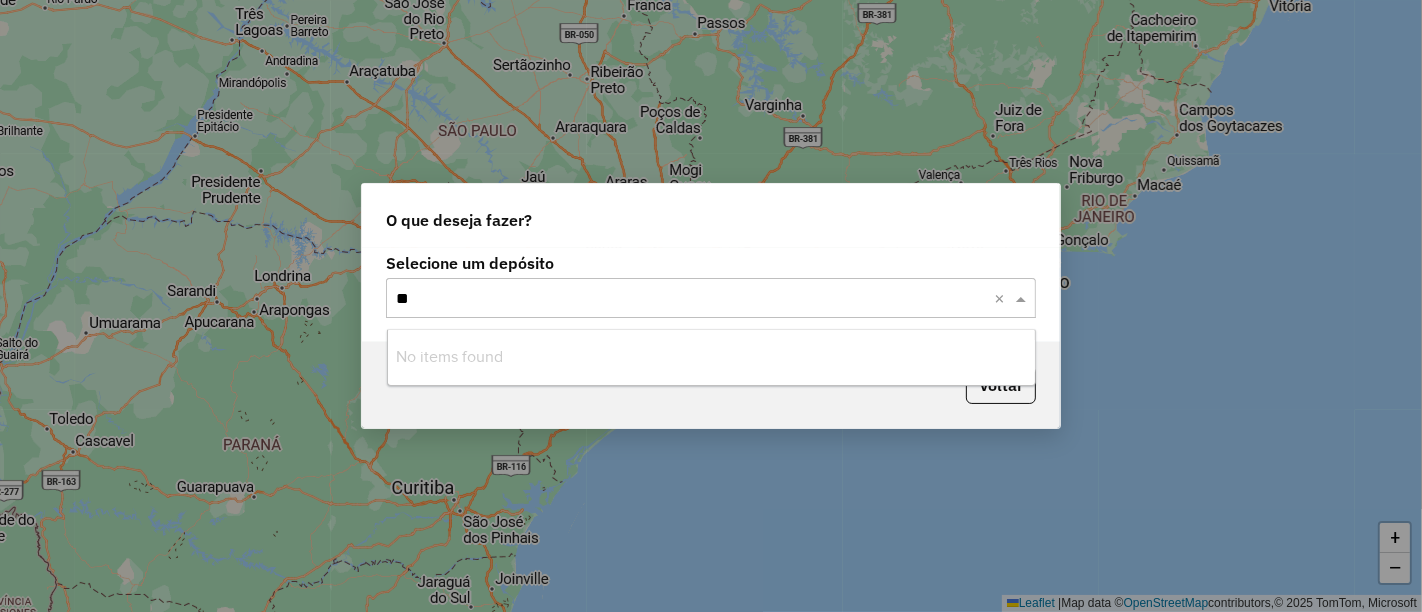 type on "*" 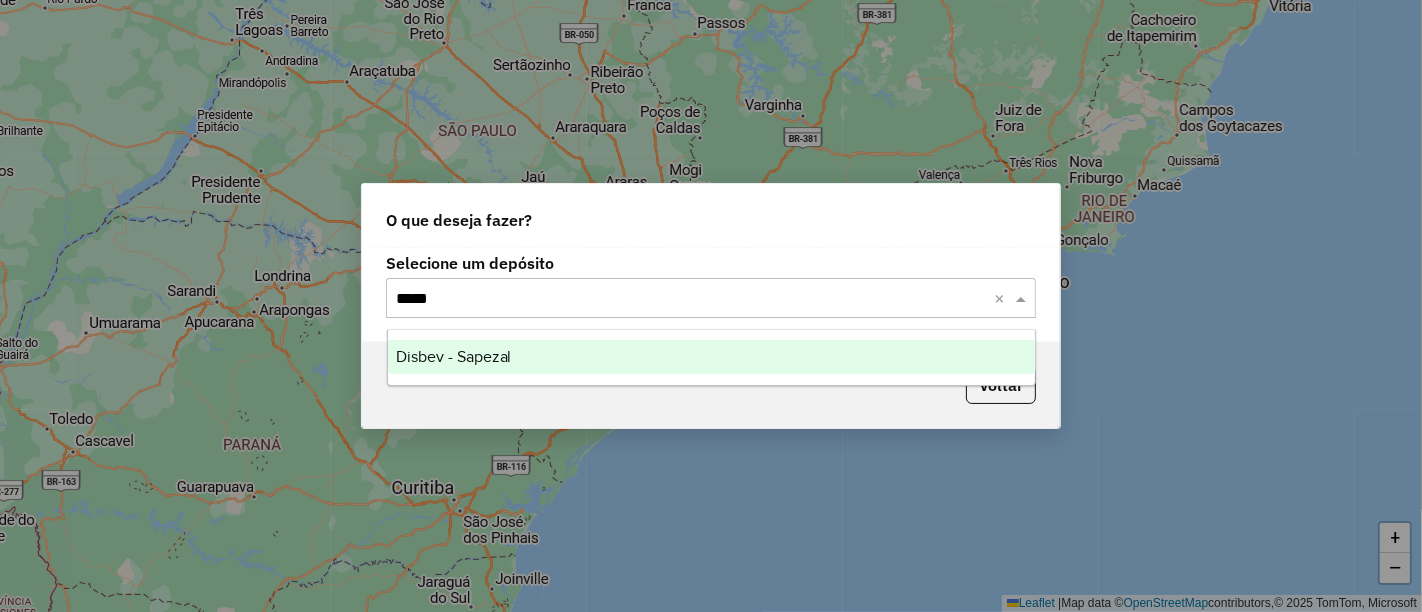 type on "******" 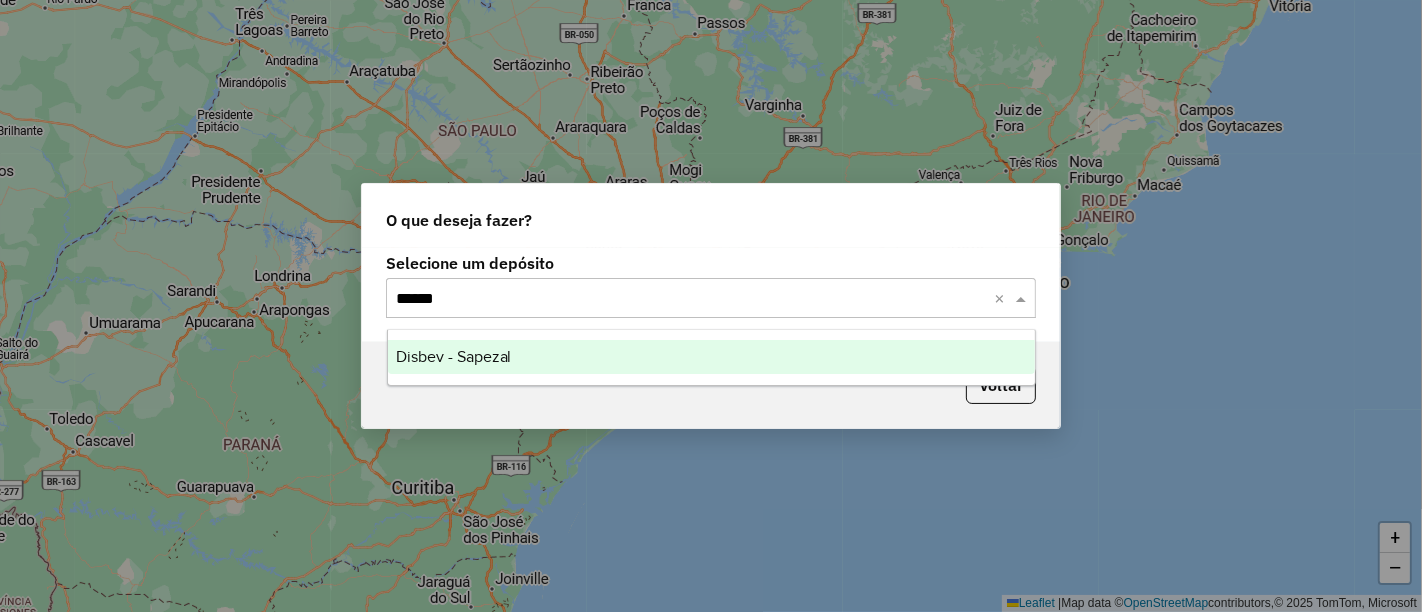 type 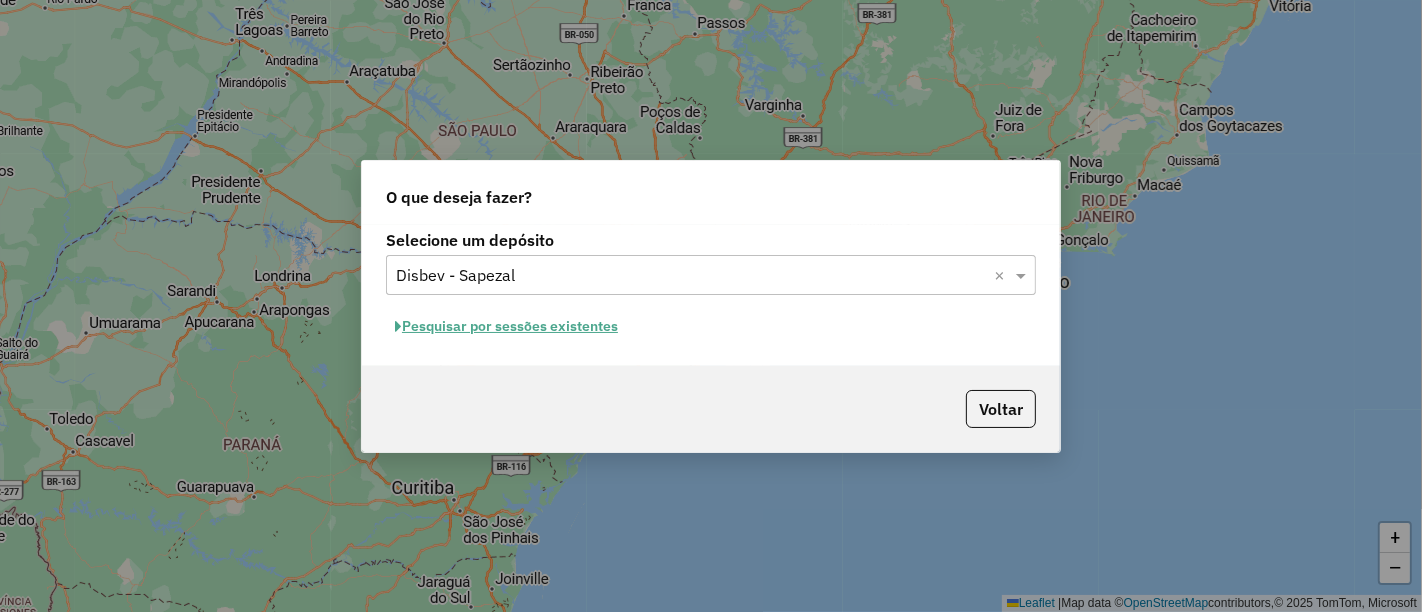 click on "Pesquisar por sessões existentes" 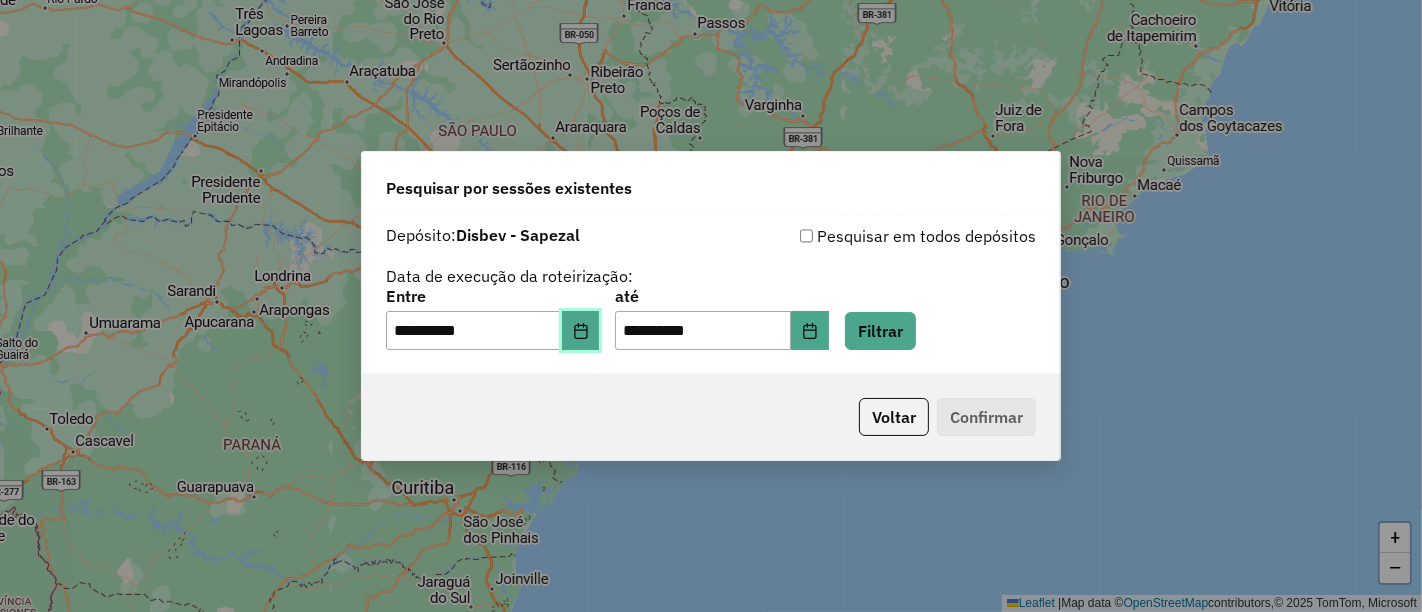 click 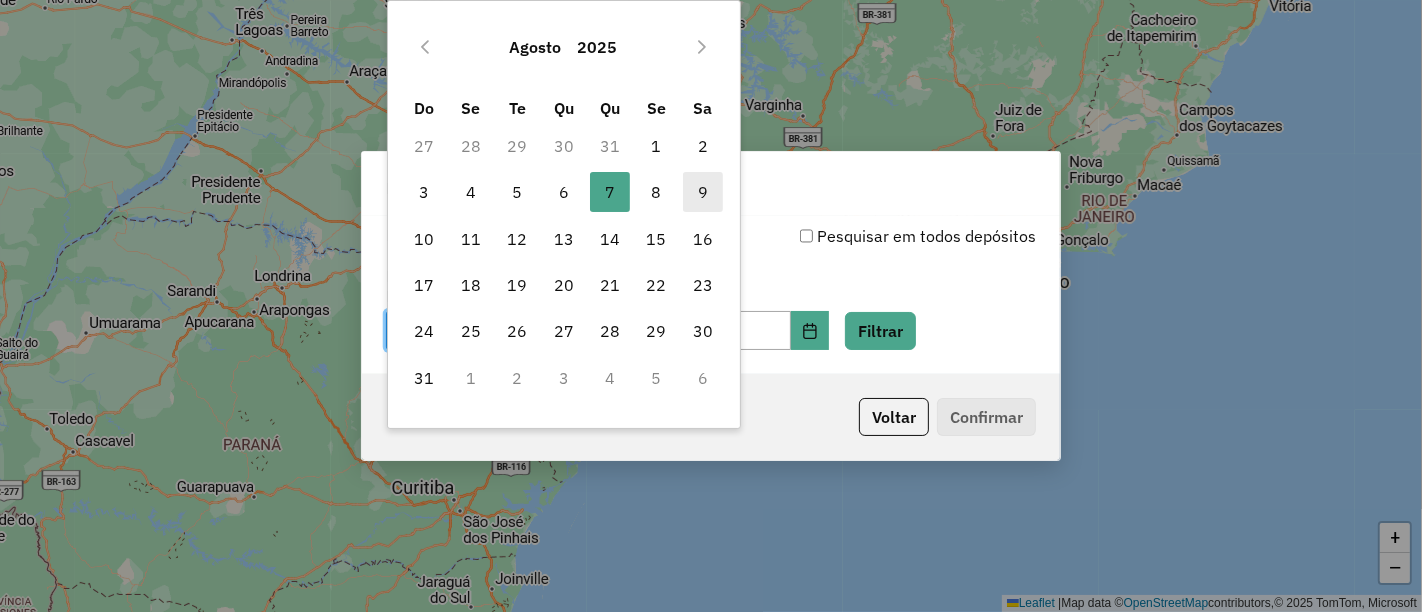drag, startPoint x: 653, startPoint y: 147, endPoint x: 708, endPoint y: 192, distance: 71.063354 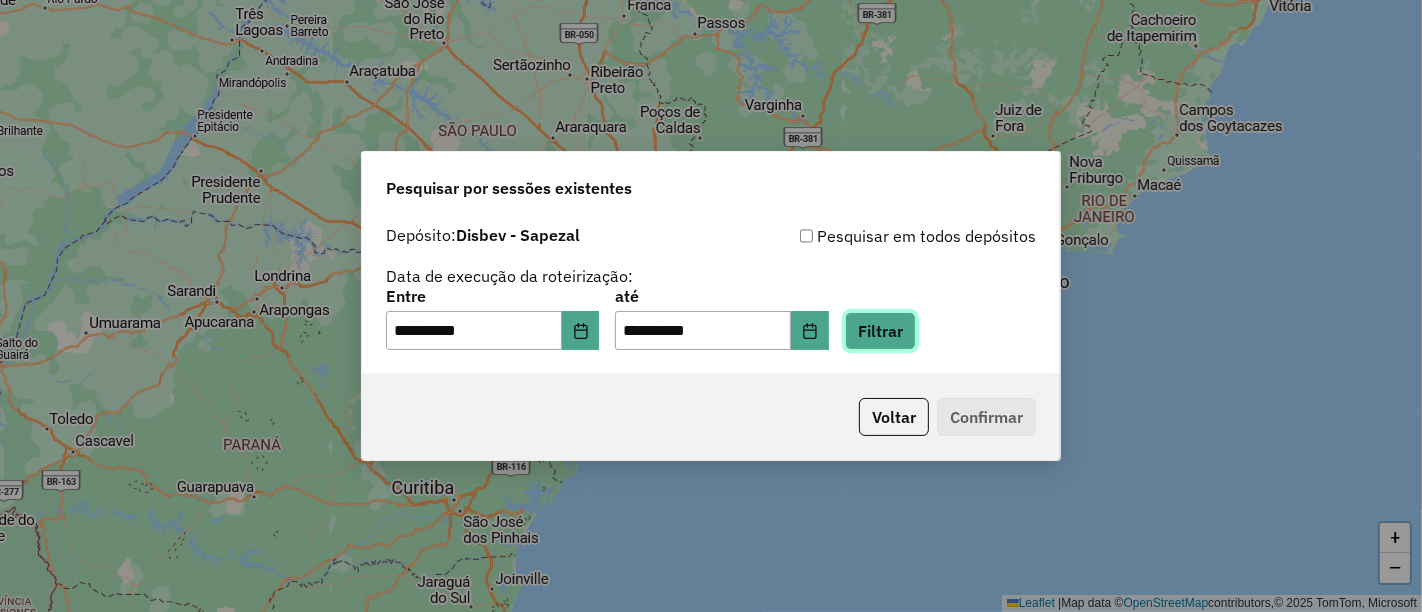 click on "Filtrar" 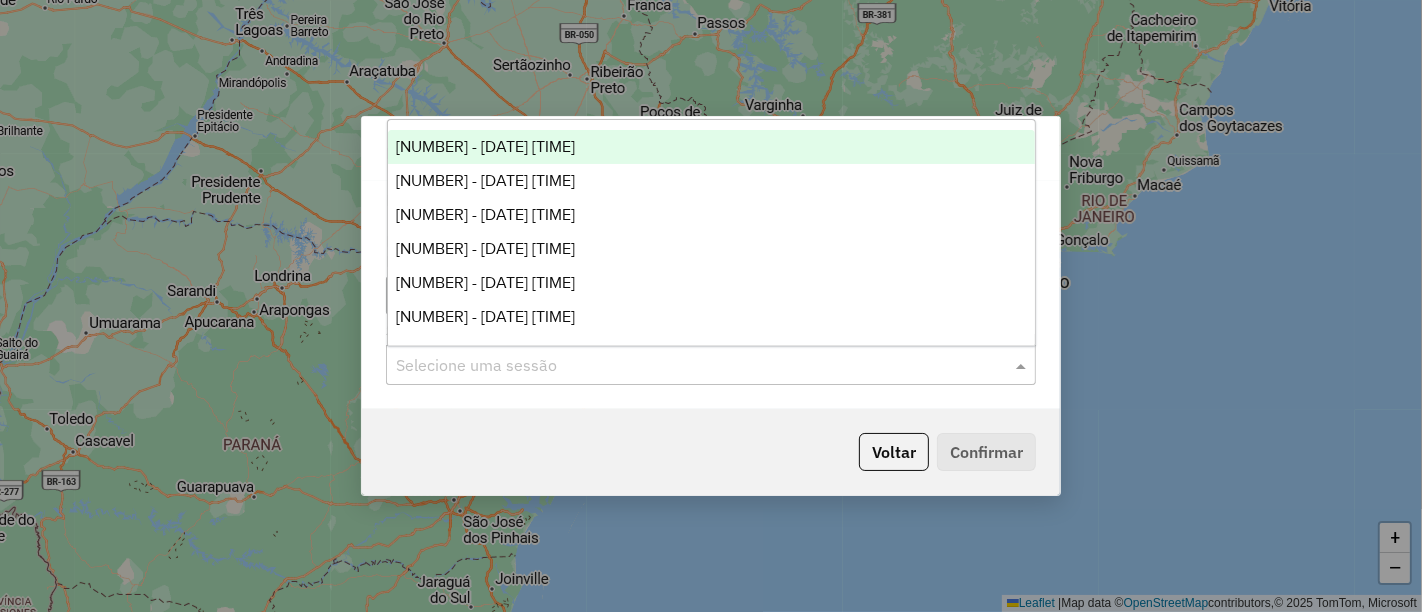click 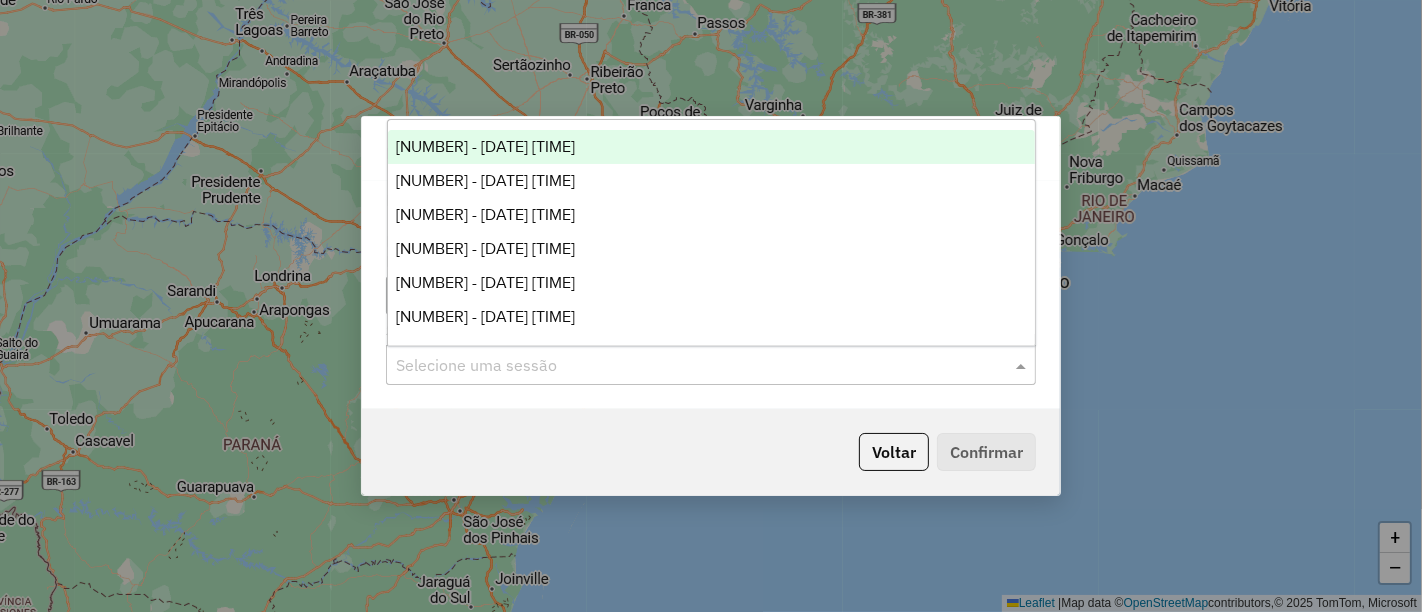 click on "973410 - 01/08/2025 18:21" at bounding box center (486, 146) 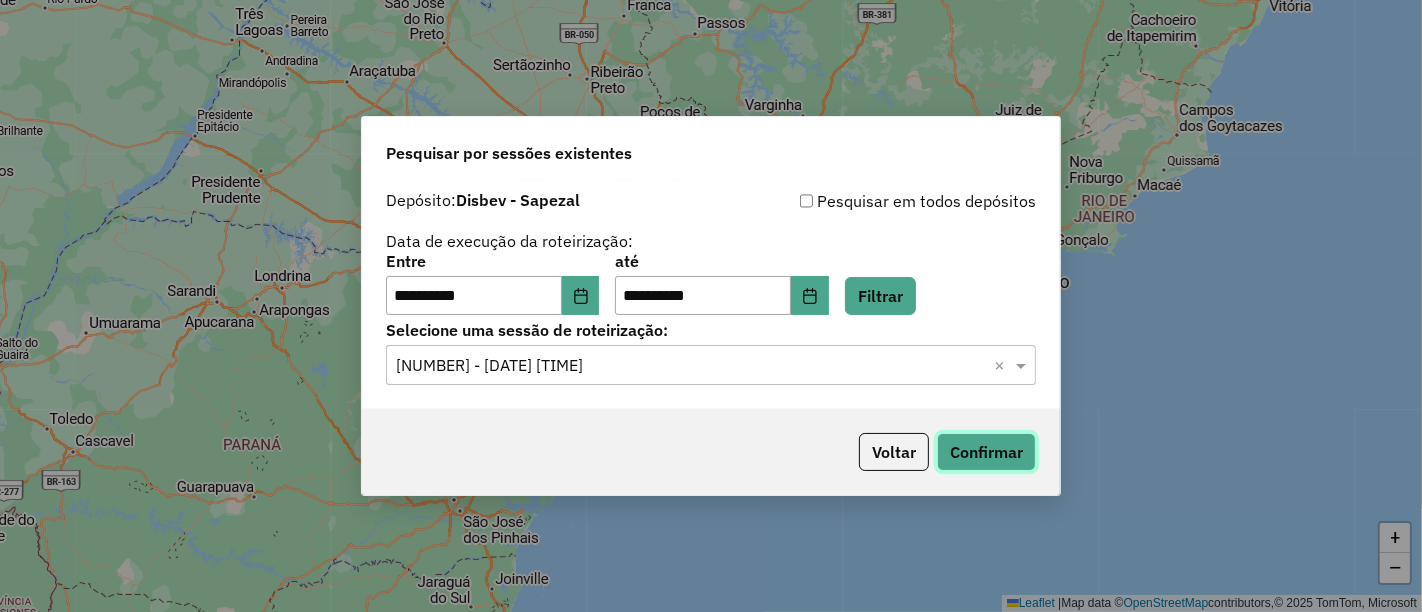 click on "Confirmar" 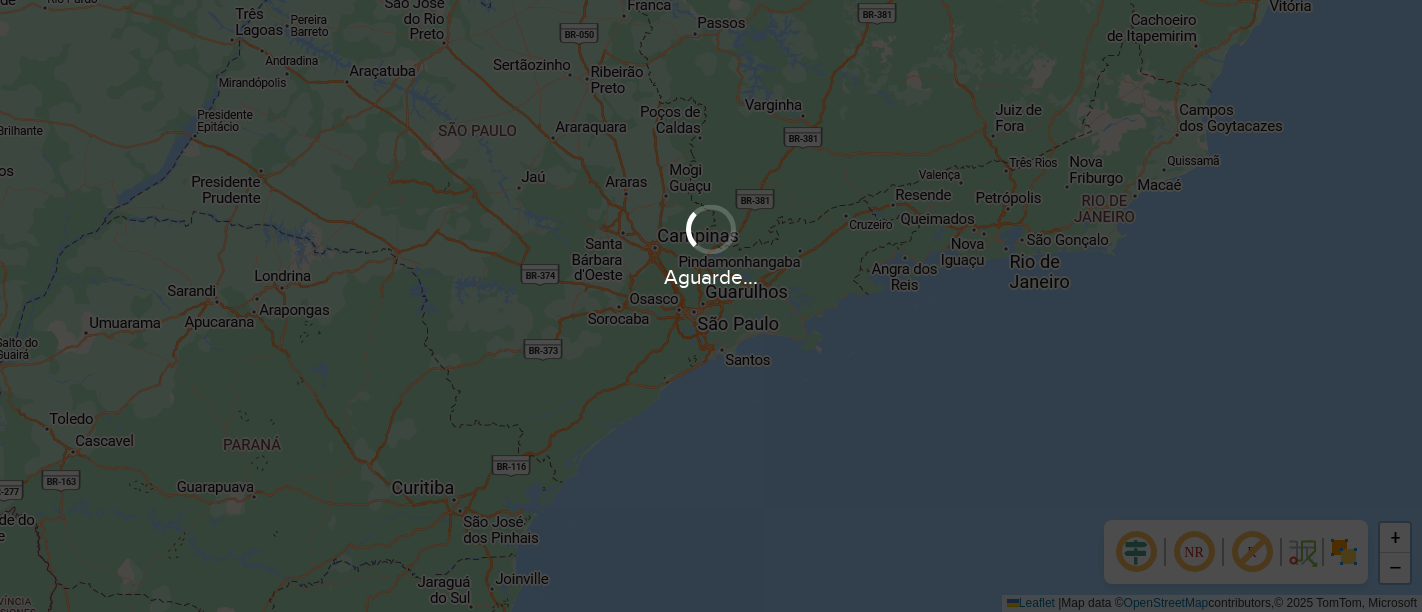 scroll, scrollTop: 0, scrollLeft: 0, axis: both 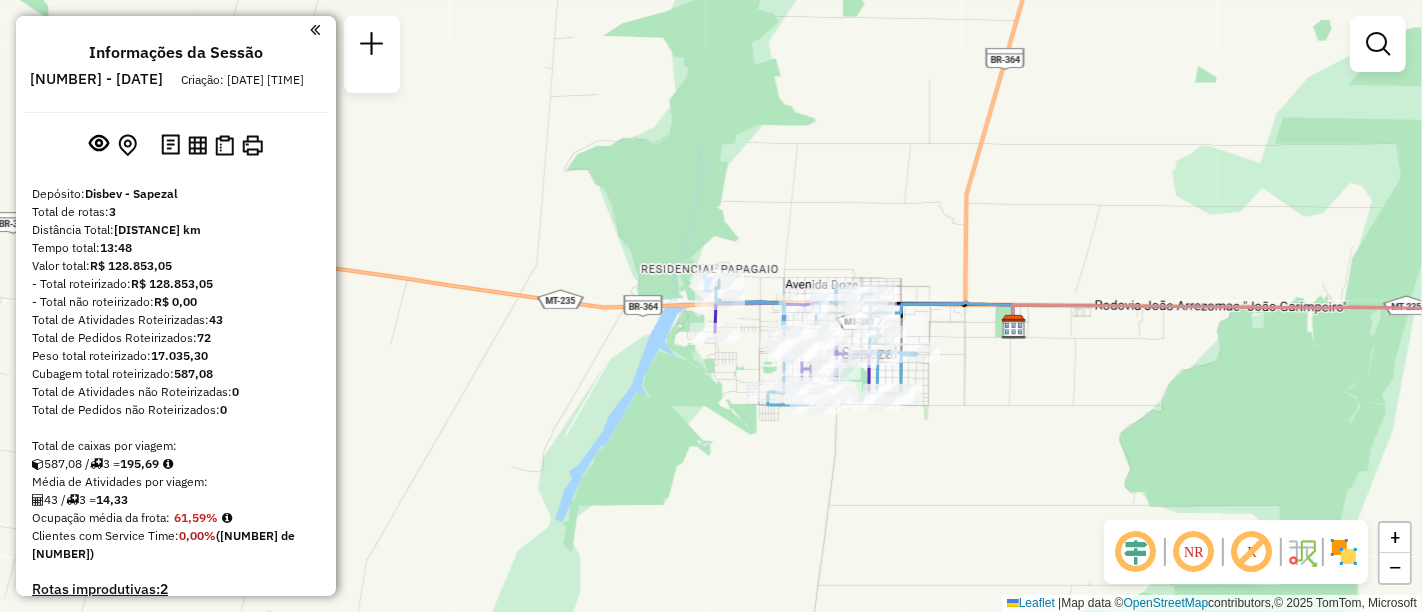 drag, startPoint x: 1058, startPoint y: 244, endPoint x: 882, endPoint y: 158, distance: 195.88773 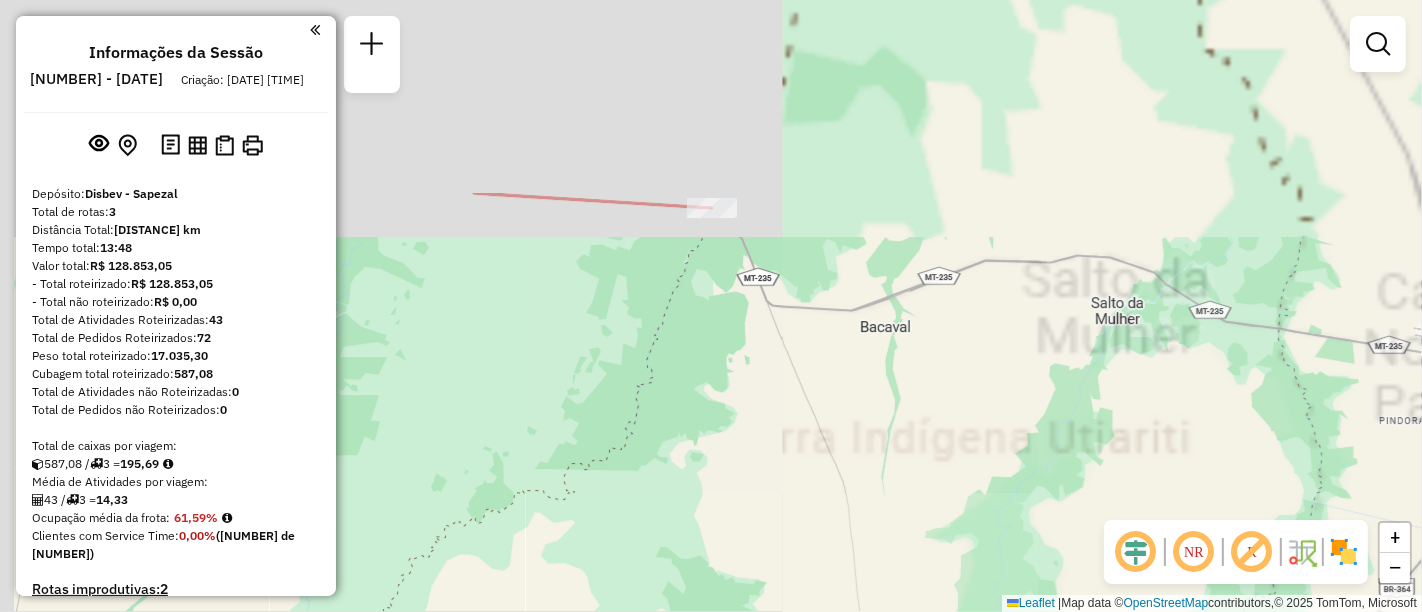 drag, startPoint x: 736, startPoint y: 119, endPoint x: 914, endPoint y: 505, distance: 425.0647 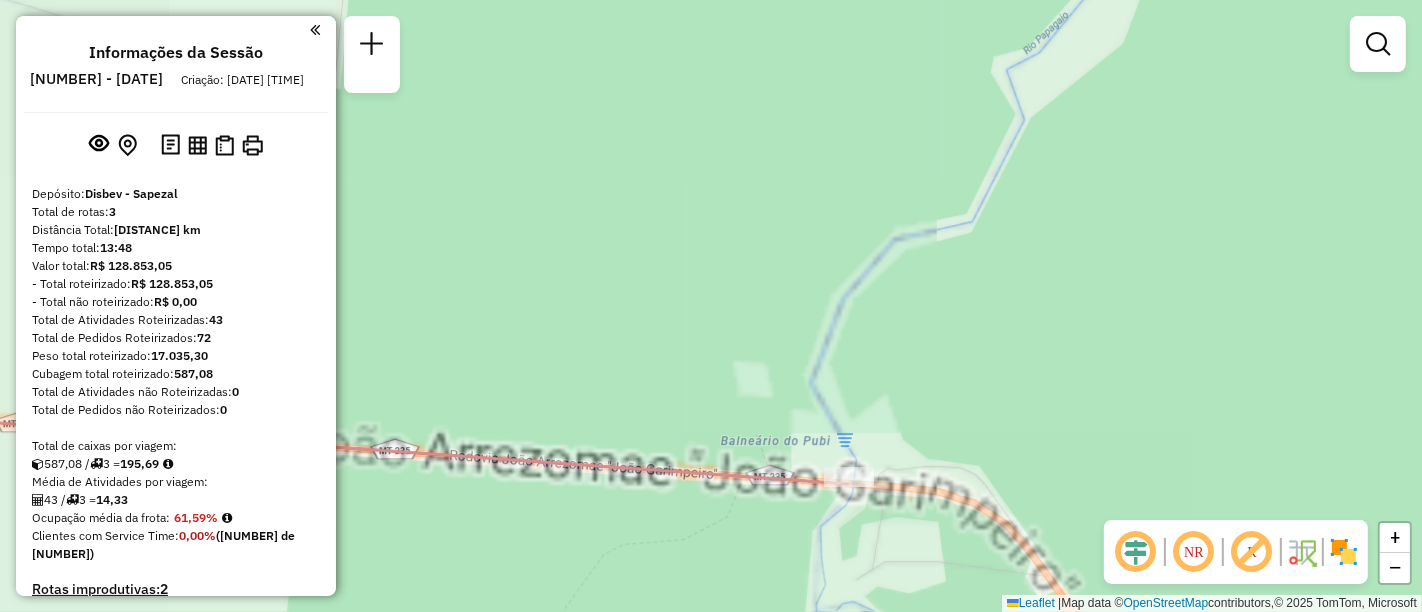 drag, startPoint x: 920, startPoint y: 458, endPoint x: 868, endPoint y: 261, distance: 203.74739 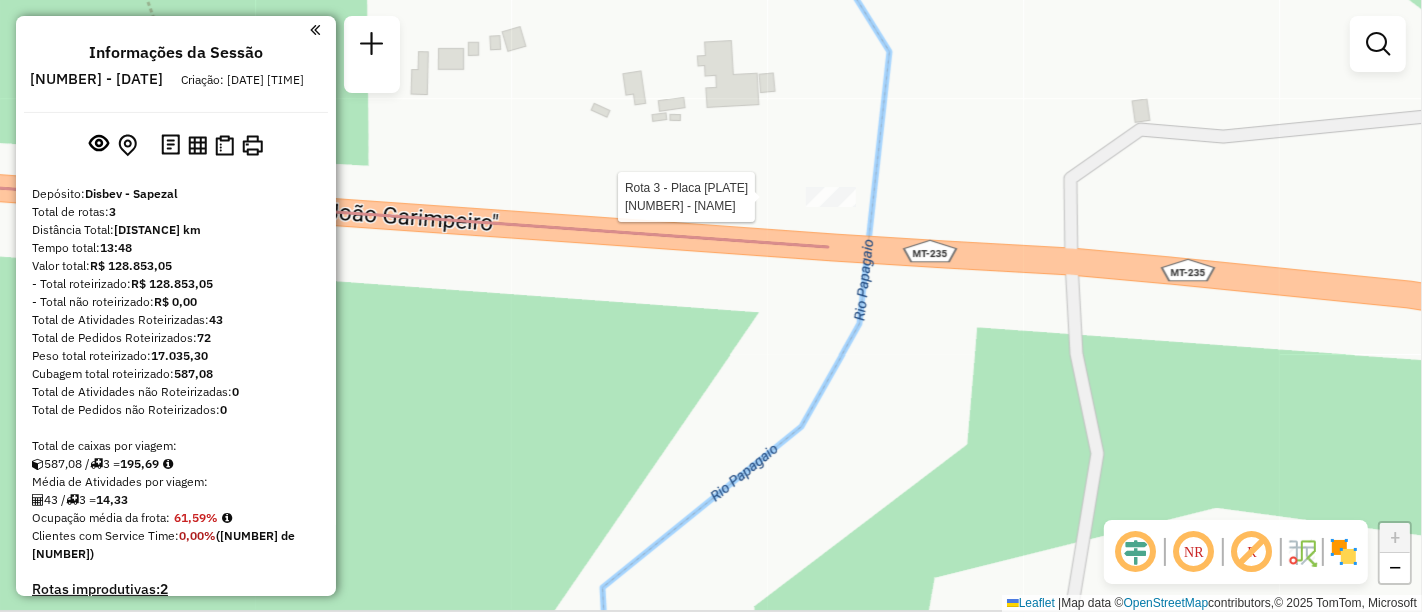 select on "**********" 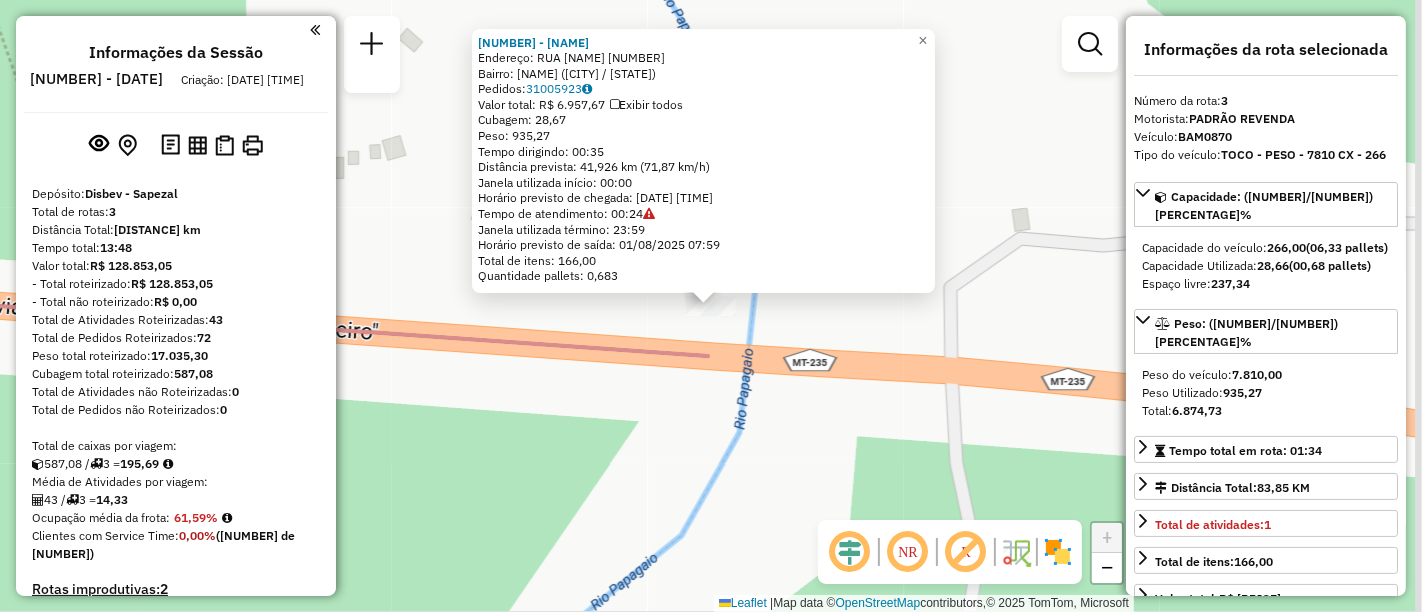 scroll, scrollTop: 485, scrollLeft: 0, axis: vertical 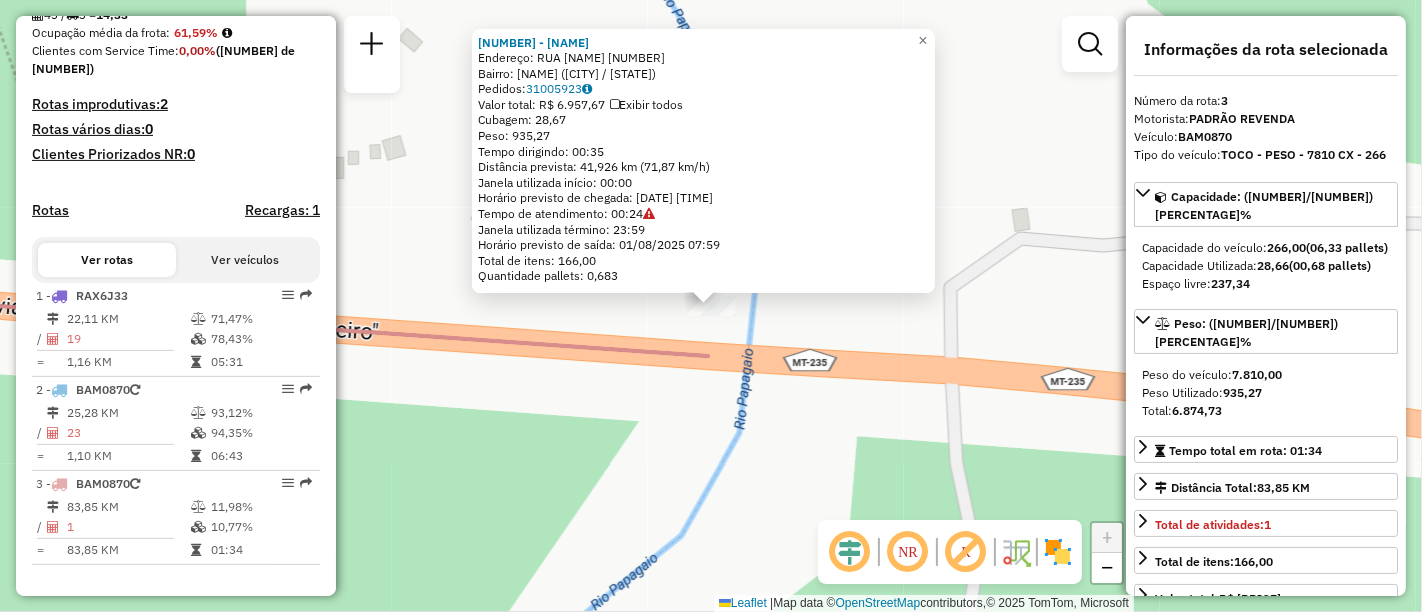 click on "[NUMBER] - [NAME]  Endereço: RUA [NAME] [NUMBER]   Bairro: [NAME] ([CITY] / [STATE])   Pedidos:  [NUMBER]   Valor total: R$ [PRICE]   Exibir todos   Cubagem: [NUMBER]  Peso: [NUMBER]  Tempo dirigindo: [TIME]   Distância prevista: [DISTANCE] km ([SPEED] km/h)   Janela utilizada início: [TIME]   Horário previsto de chegada: [DATE] [TIME]   Tempo de atendimento: [TIME]   Janela utilizada término: [TIME]   Horário previsto de saída: [DATE] [TIME]   Total de itens: [NUMBER]   Quantidade pallets: [NUMBER]  × Janela de atendimento Grade de atendimento Capacidade Transportadoras Veículos Cliente Pedidos  Rotas Selecione os dias de semana para filtrar as janelas de atendimento  Seg   Ter   Qua   Qui   Sex   Sáb   Dom  Informe o período da janela de atendimento: De: Até:  Filtrar exatamente a janela do cliente  Considerar janela de atendimento padrão  Selecione os dias de semana para filtrar as grades de atendimento  Seg   Ter   Qua   Qui   Sex   Sáb   Dom   Peso mínimo:   De:" 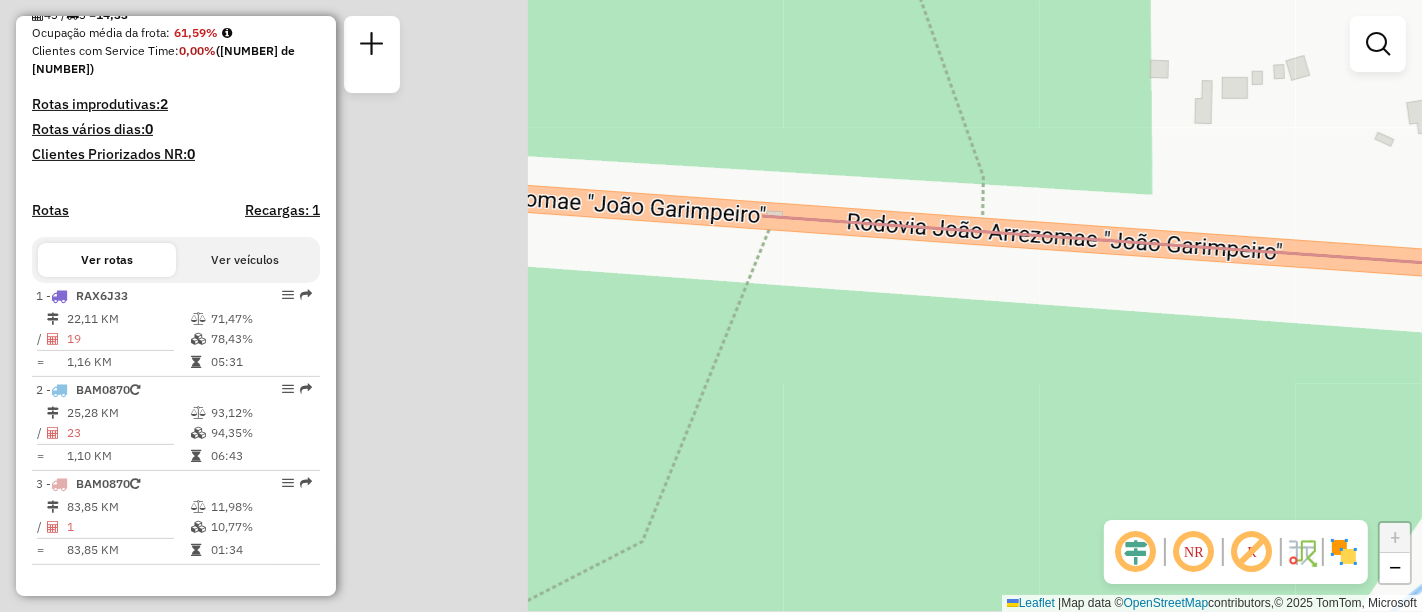 drag, startPoint x: 508, startPoint y: 335, endPoint x: 1205, endPoint y: 295, distance: 698.14685 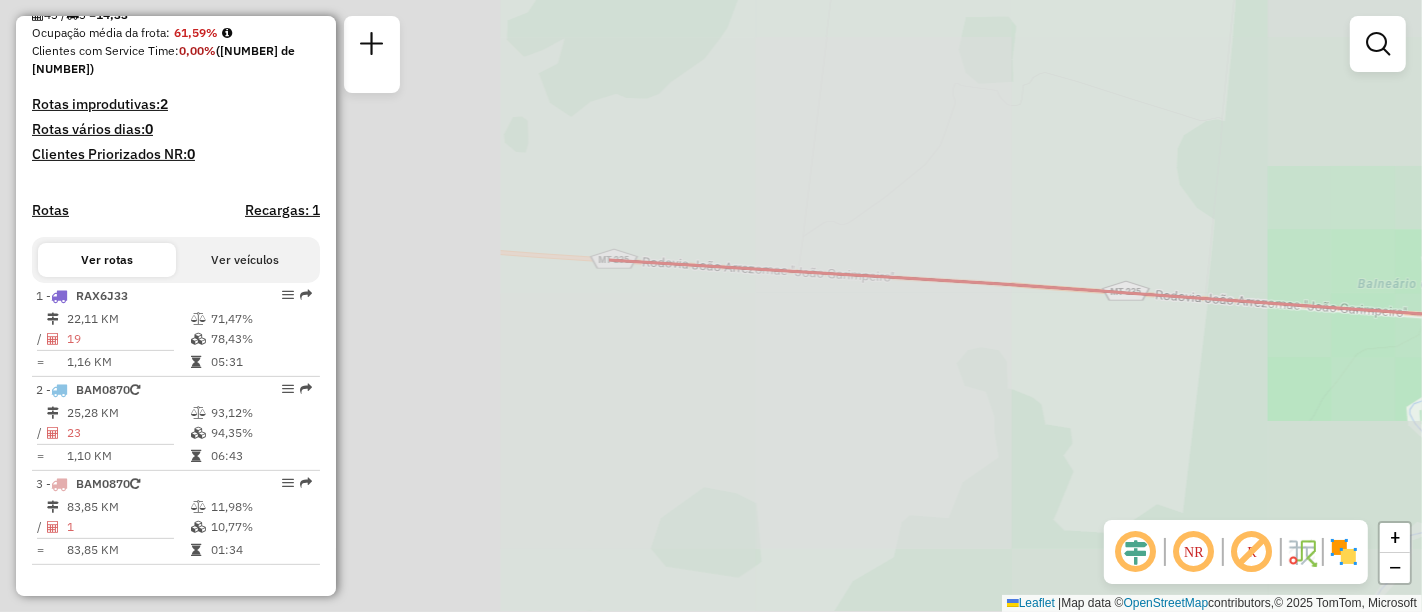 drag, startPoint x: 615, startPoint y: 210, endPoint x: 1262, endPoint y: 207, distance: 647.00696 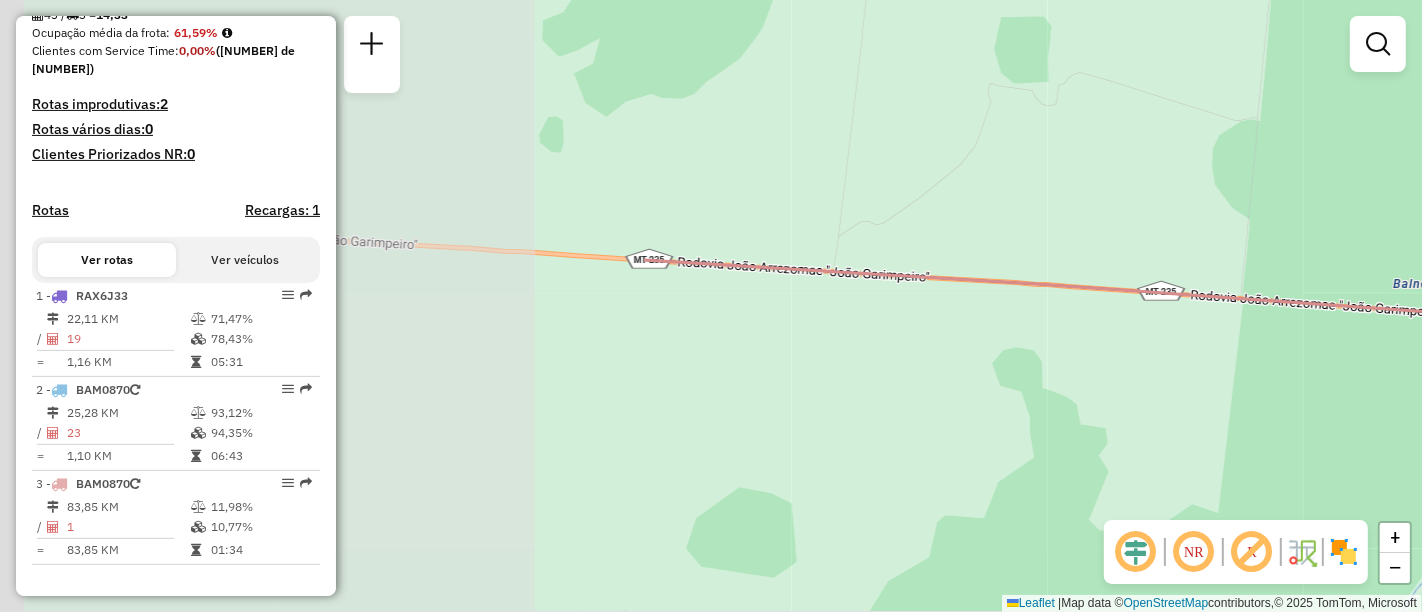drag, startPoint x: 891, startPoint y: 260, endPoint x: 1421, endPoint y: 327, distance: 534.21814 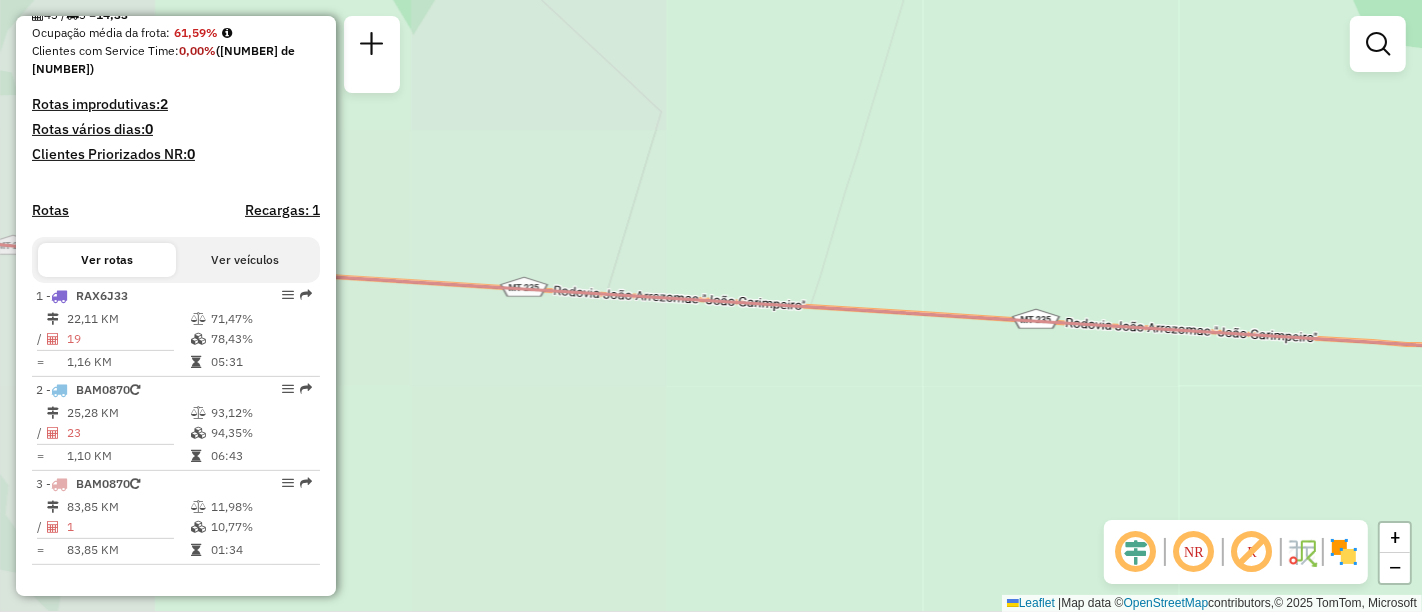 drag, startPoint x: 457, startPoint y: 314, endPoint x: 1421, endPoint y: 254, distance: 965.8654 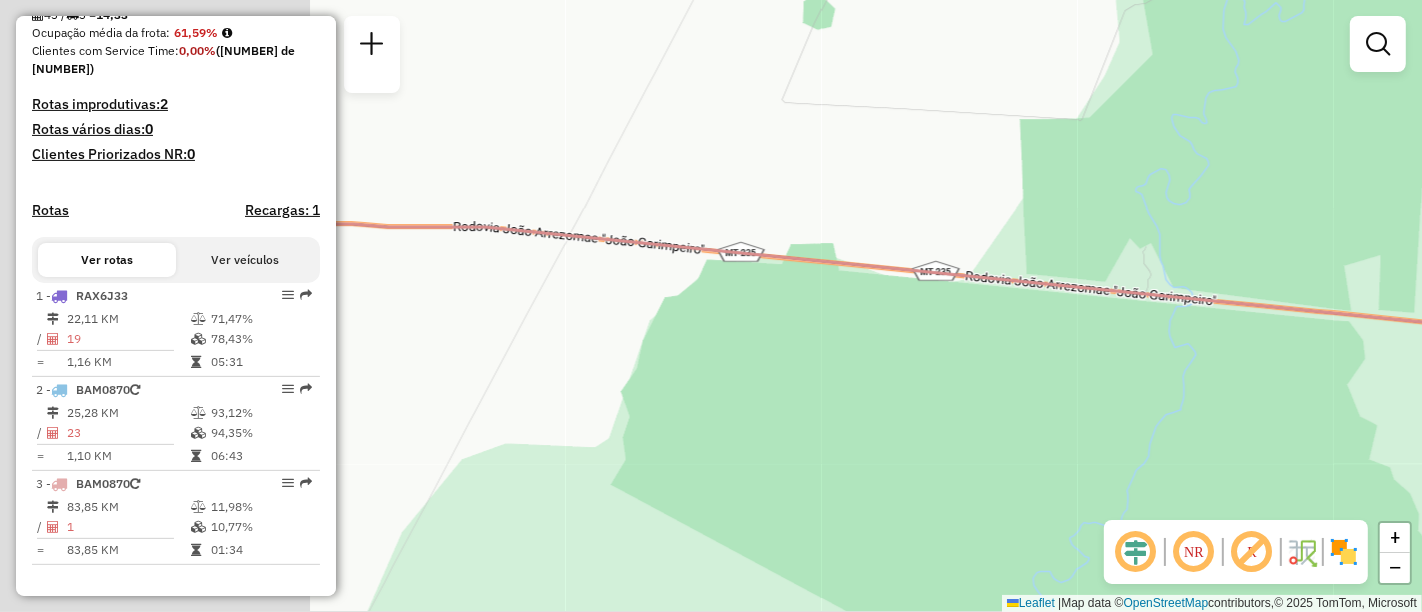 drag, startPoint x: 548, startPoint y: 143, endPoint x: 1322, endPoint y: 379, distance: 809.1798 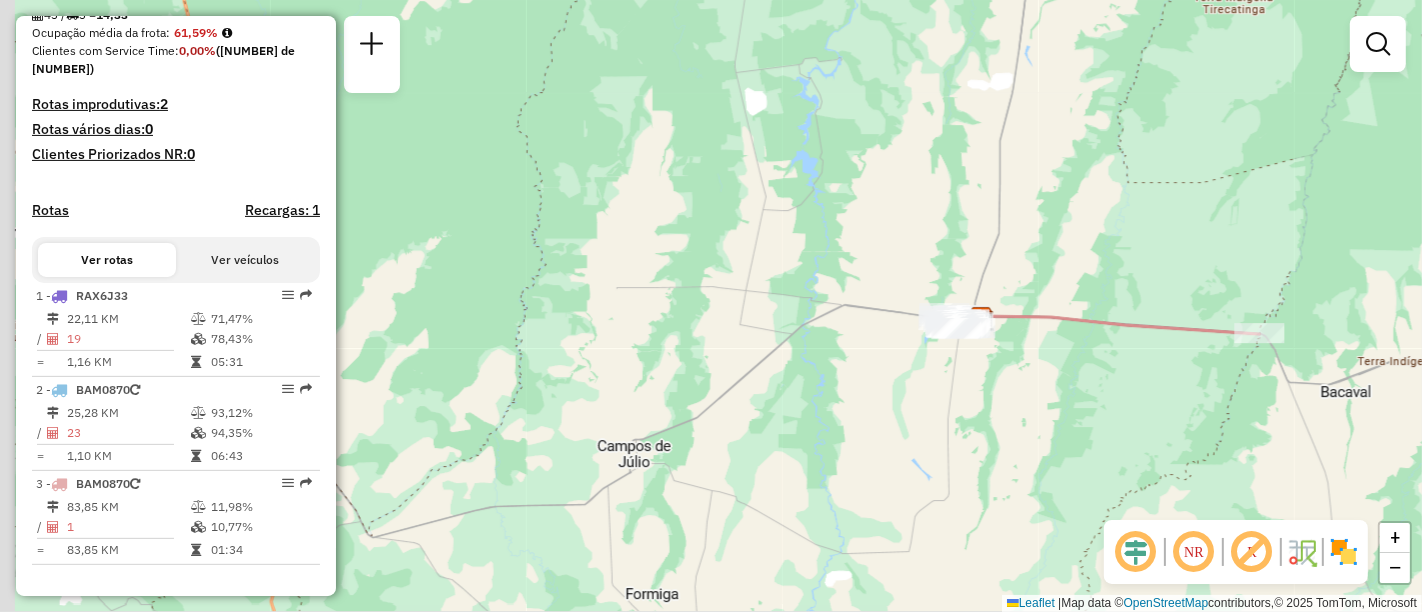 drag, startPoint x: 688, startPoint y: 339, endPoint x: 860, endPoint y: 335, distance: 172.04651 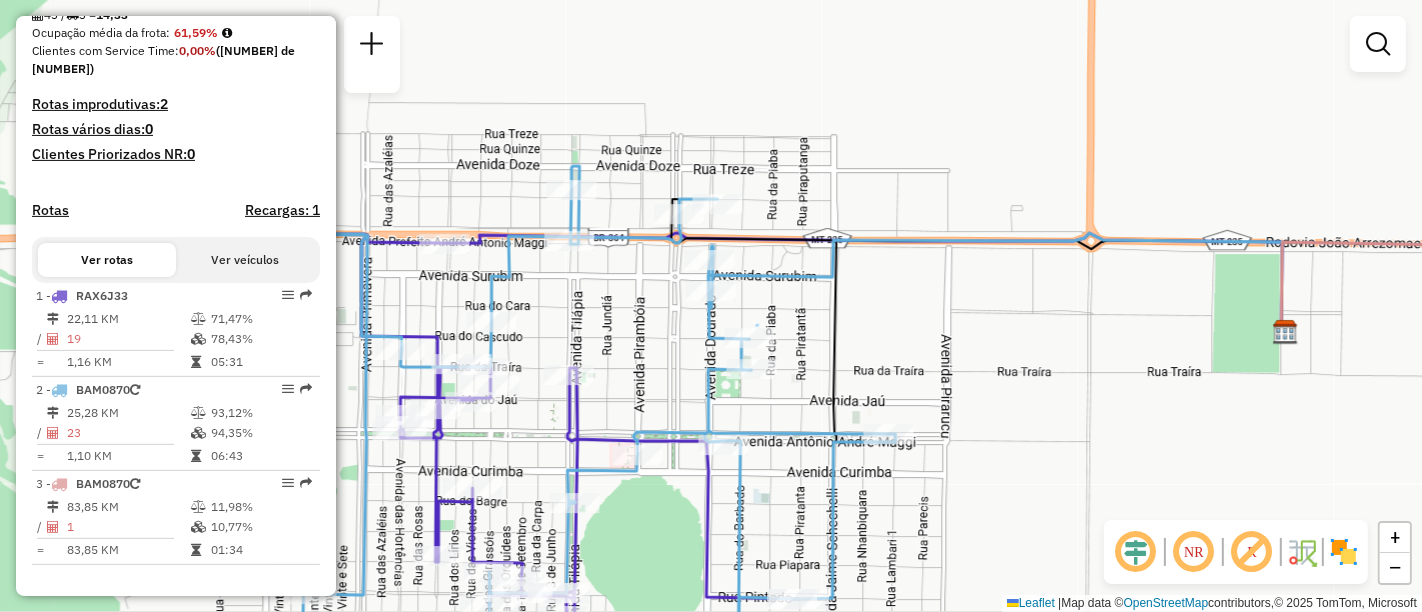 drag, startPoint x: 906, startPoint y: 374, endPoint x: 1004, endPoint y: 262, distance: 148.82204 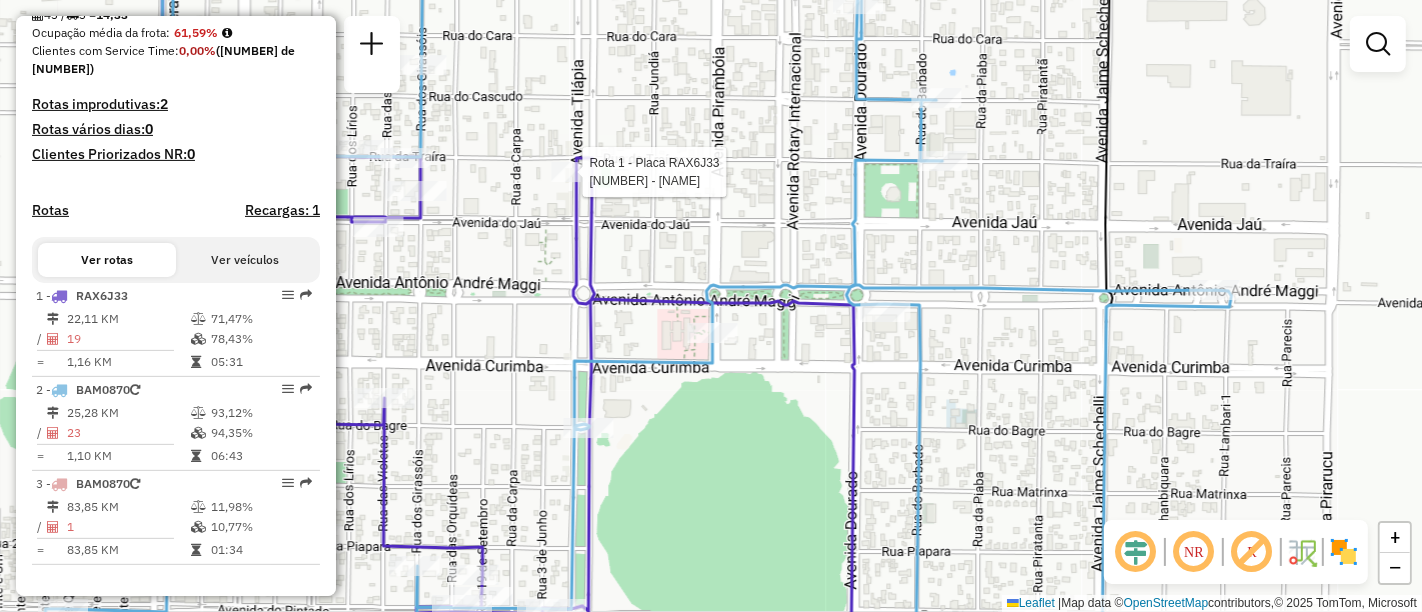 select on "**********" 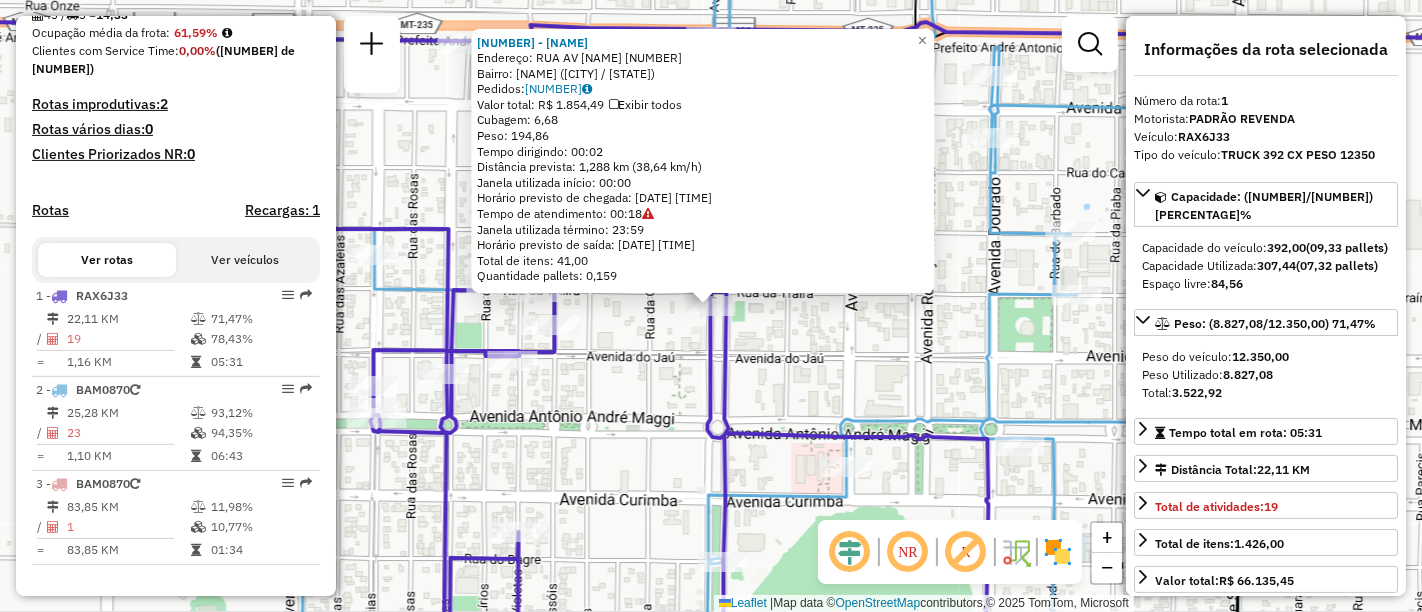 click on "Rota 1 - Placa [PLATE]  [NUMBER] - [NAME] [NUMBER] - [NAME]  Endereço: RUA AV [NAME] [NUMBER]   Bairro: [NAME] ([CITY] / [STATE])   Pedidos:  [NUMBER]   Valor total: R$ [PRICE]   Exibir todos   Cubagem: [NUMBER]  Peso: [NUMBER]  Tempo dirigindo: [TIME]   Distância prevista: [DISTANCE] km ([SPEED] km/h)   Janela utilizada início: [TIME]   Horário previsto de chegada: [DATE] [TIME]   Tempo de atendimento: [TIME]   Janela utilizada término: [TIME]   Horário previsto de saída: [DATE] [TIME]   Total de itens: [NUMBER]   Quantidade pallets: [NUMBER]  × Janela de atendimento Grade de atendimento Capacidade Transportadoras Veículos Cliente Pedidos  Rotas Selecione os dias de semana para filtrar as janelas de atendimento  Seg   Ter   Qua   Qui   Sex   Sáb   Dom  Informe o período da janela de atendimento: De: Até:  Filtrar exatamente a janela do cliente  Considerar janela de atendimento padrão  Selecione os dias de semana para filtrar as grades de atendimento  Seg   Ter   Qua   Qui   Sex" 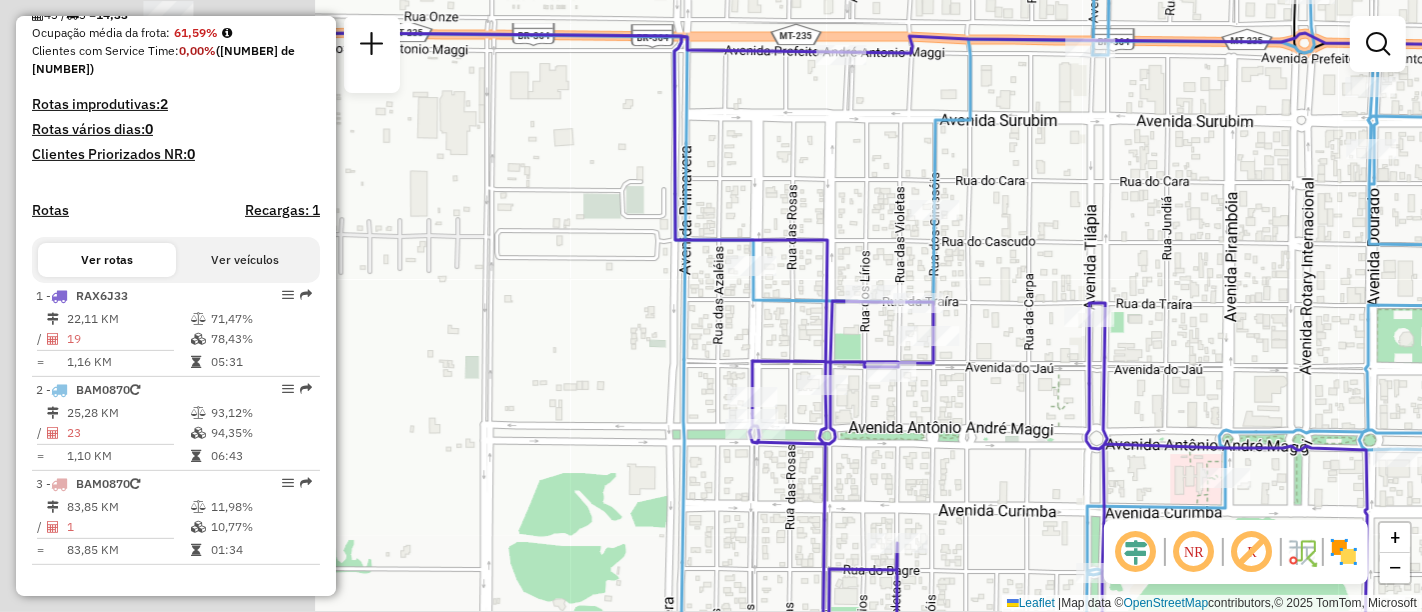 drag, startPoint x: 651, startPoint y: 416, endPoint x: 1030, endPoint y: 427, distance: 379.1596 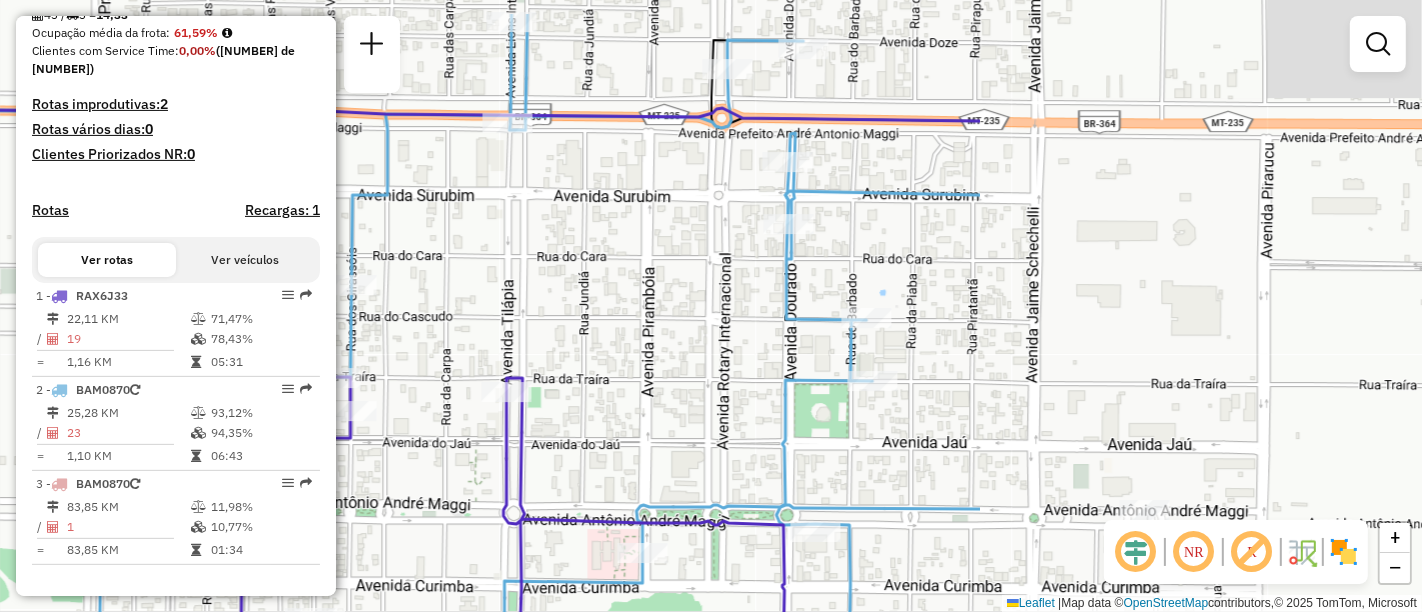drag, startPoint x: 1075, startPoint y: 186, endPoint x: 605, endPoint y: 241, distance: 473.20715 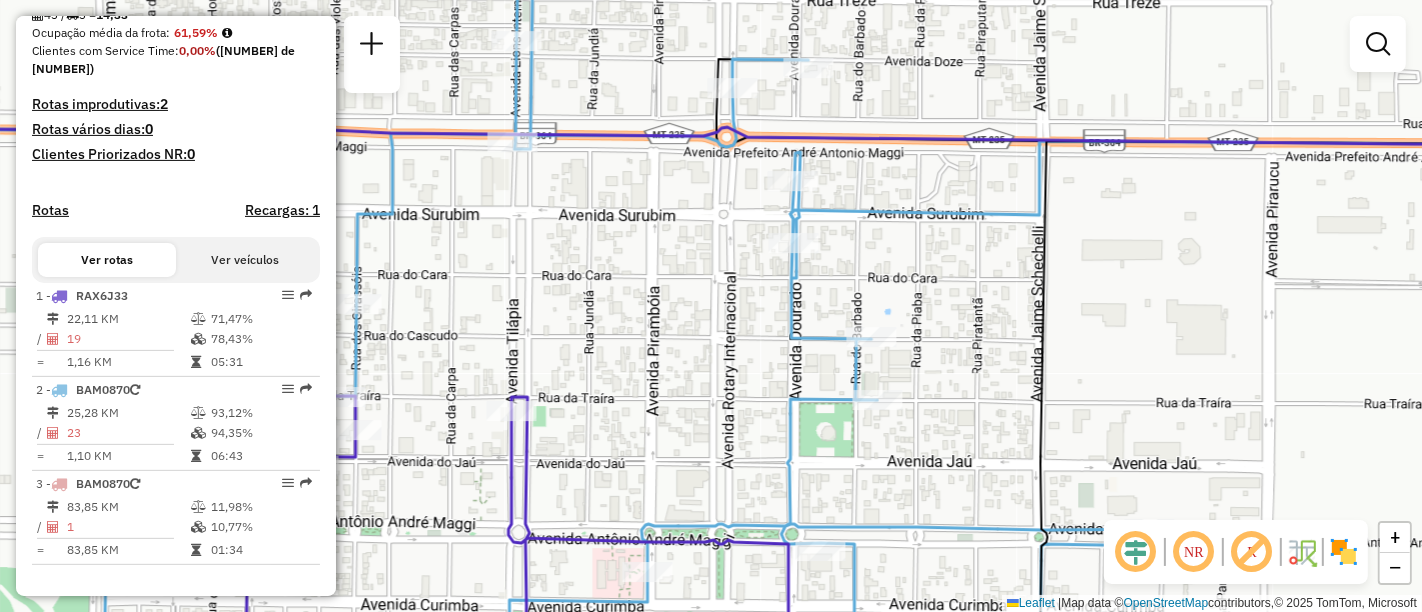 drag, startPoint x: 620, startPoint y: 278, endPoint x: 649, endPoint y: 421, distance: 145.91093 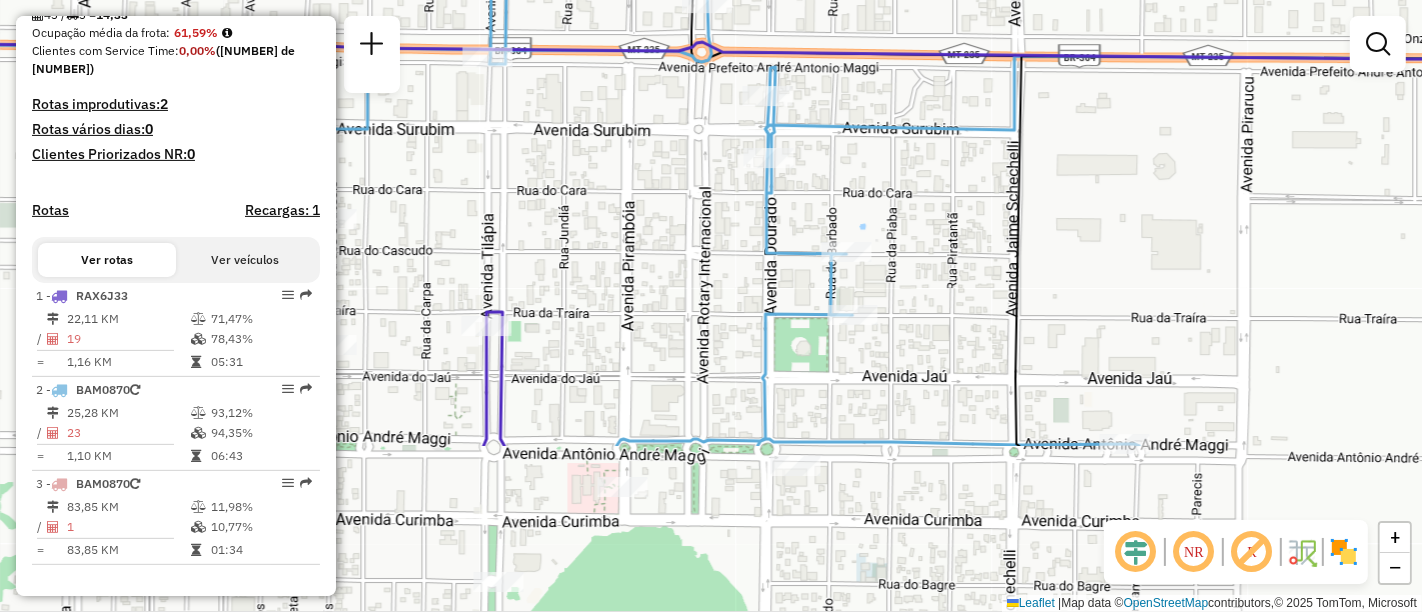 drag, startPoint x: 900, startPoint y: 395, endPoint x: 842, endPoint y: 167, distance: 235.26155 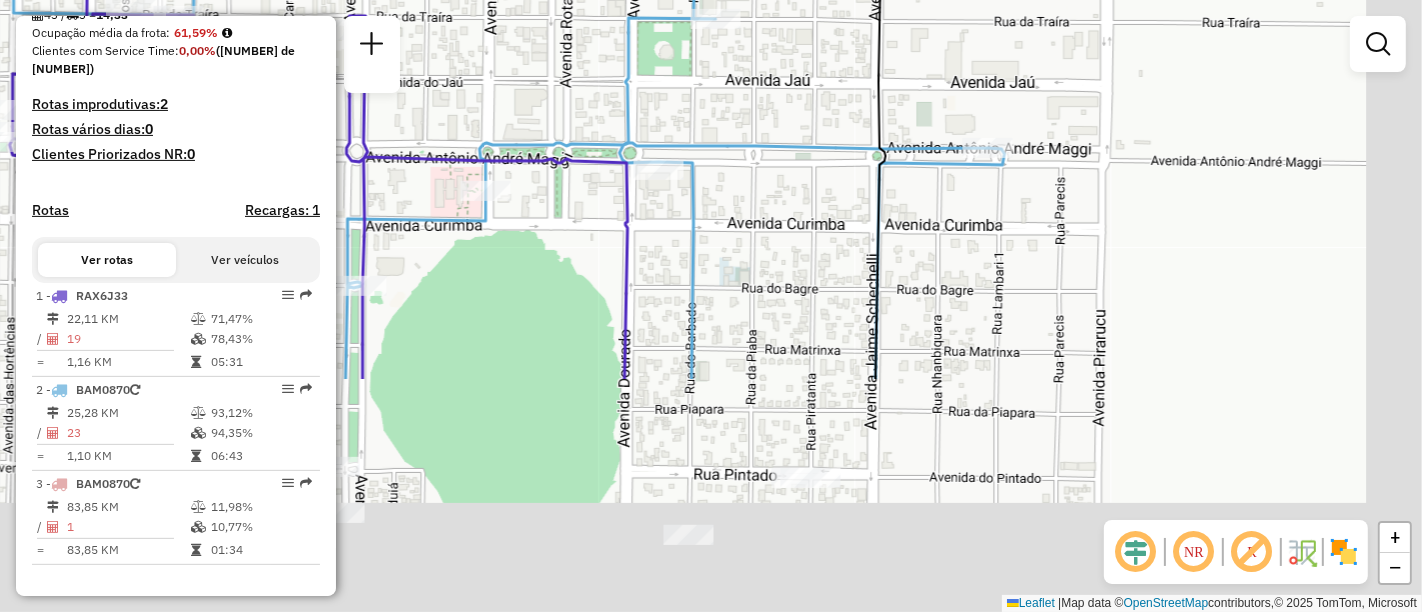 drag, startPoint x: 945, startPoint y: 374, endPoint x: 840, endPoint y: 104, distance: 289.69812 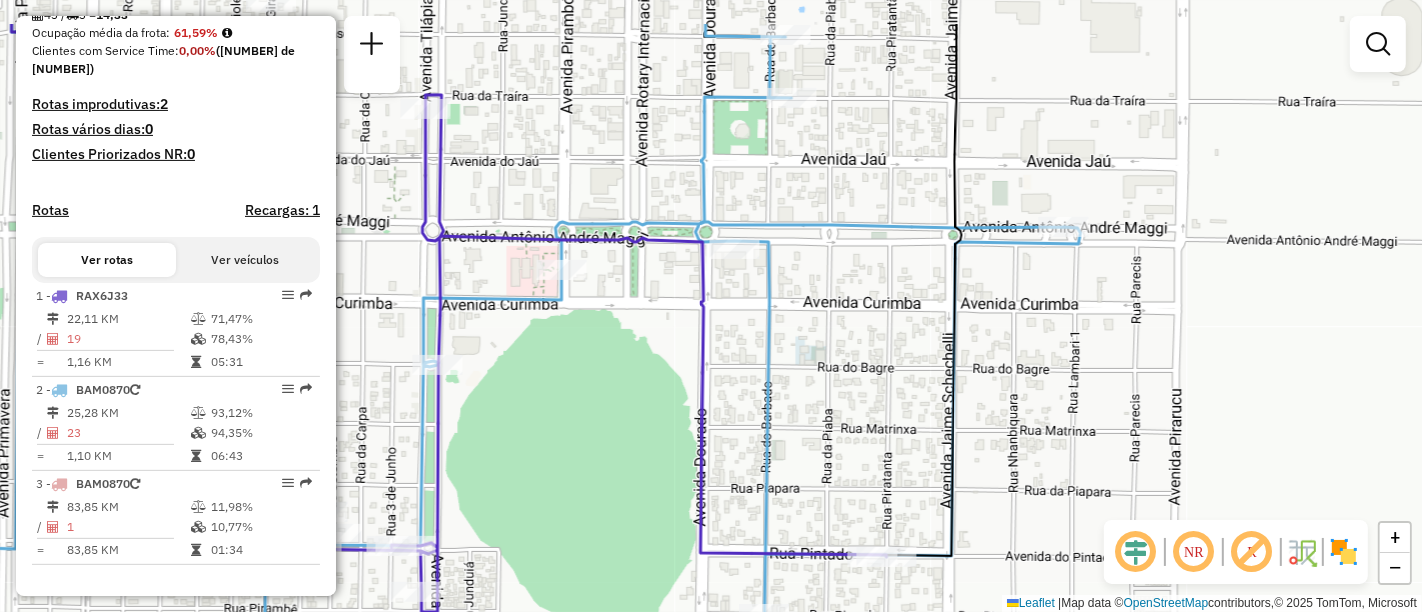 drag, startPoint x: 648, startPoint y: 249, endPoint x: 741, endPoint y: 320, distance: 117.00427 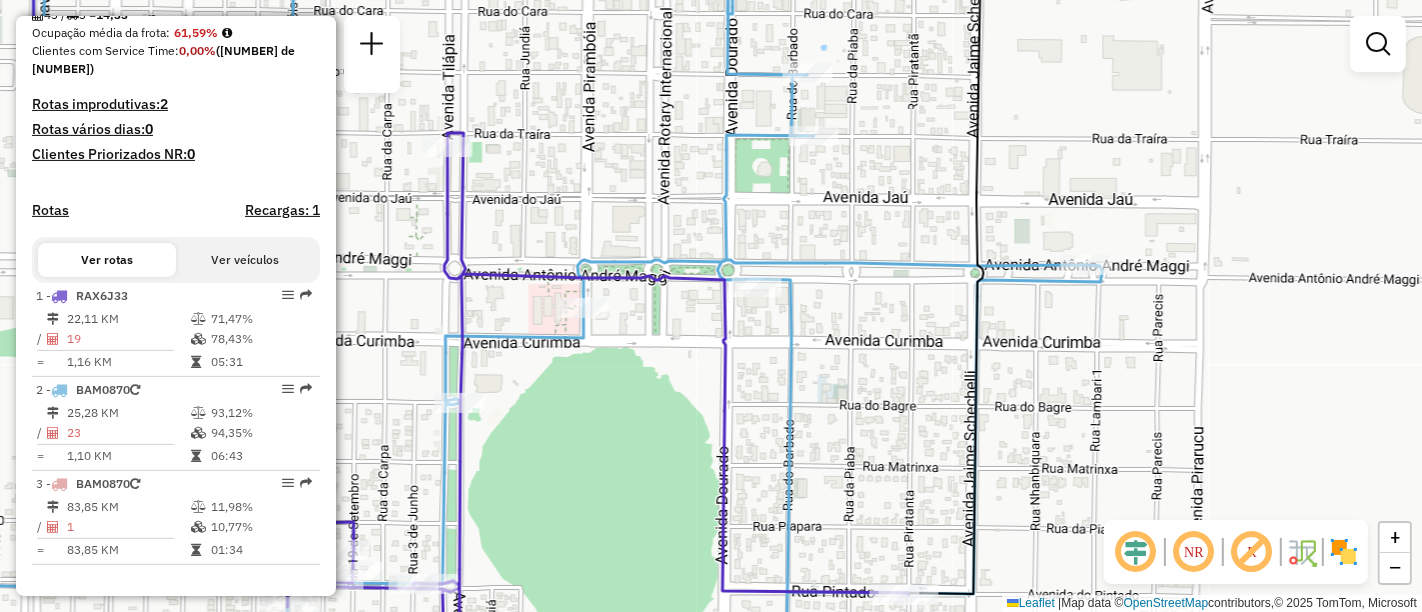 drag, startPoint x: 762, startPoint y: 156, endPoint x: 806, endPoint y: 292, distance: 142.94055 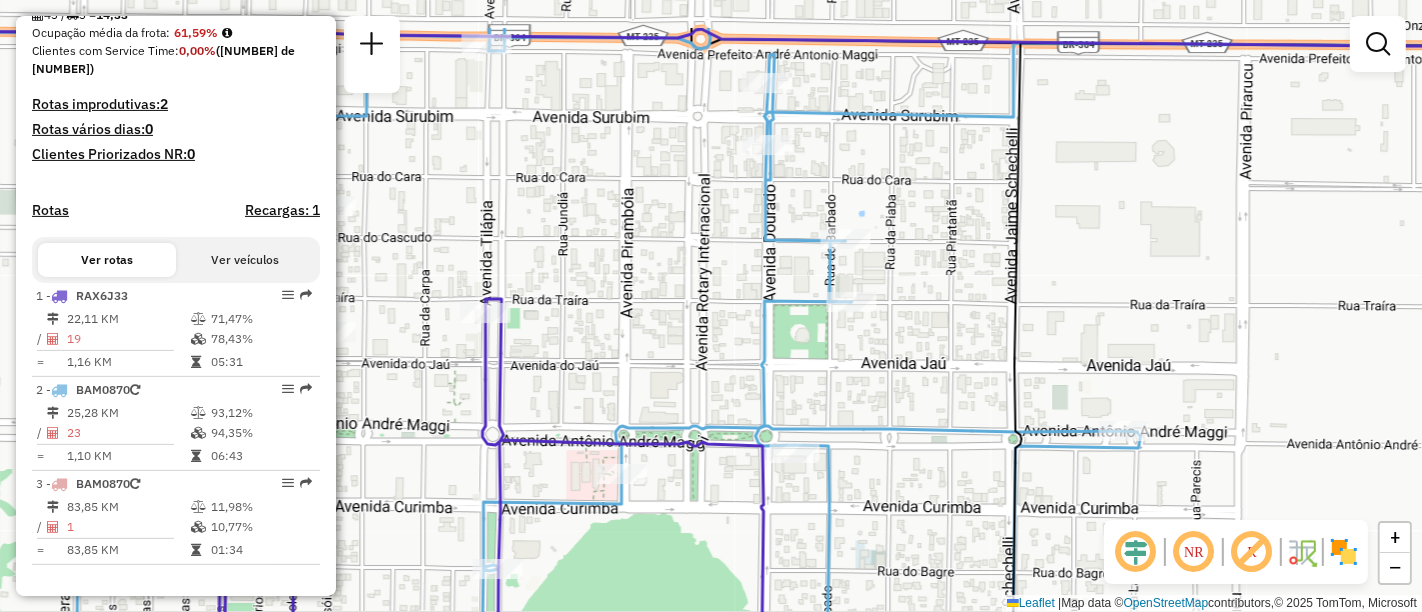 drag, startPoint x: 718, startPoint y: 273, endPoint x: 736, endPoint y: 309, distance: 40.24922 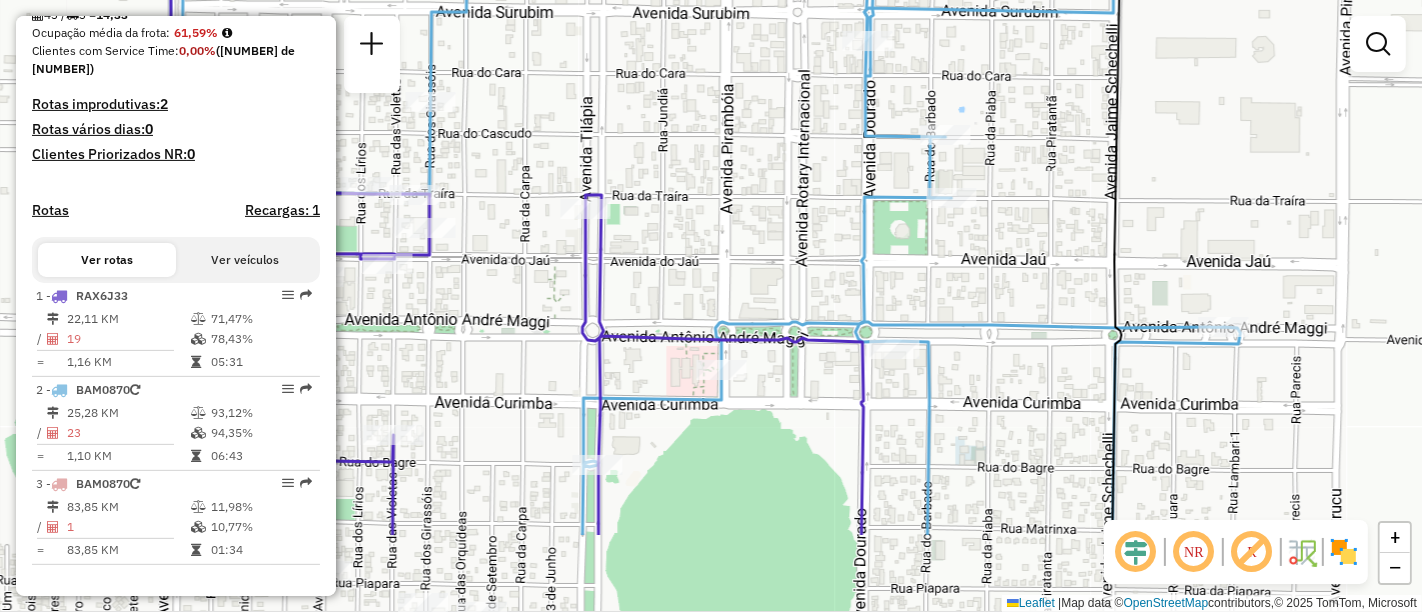 drag, startPoint x: 726, startPoint y: 371, endPoint x: 800, endPoint y: 248, distance: 143.54442 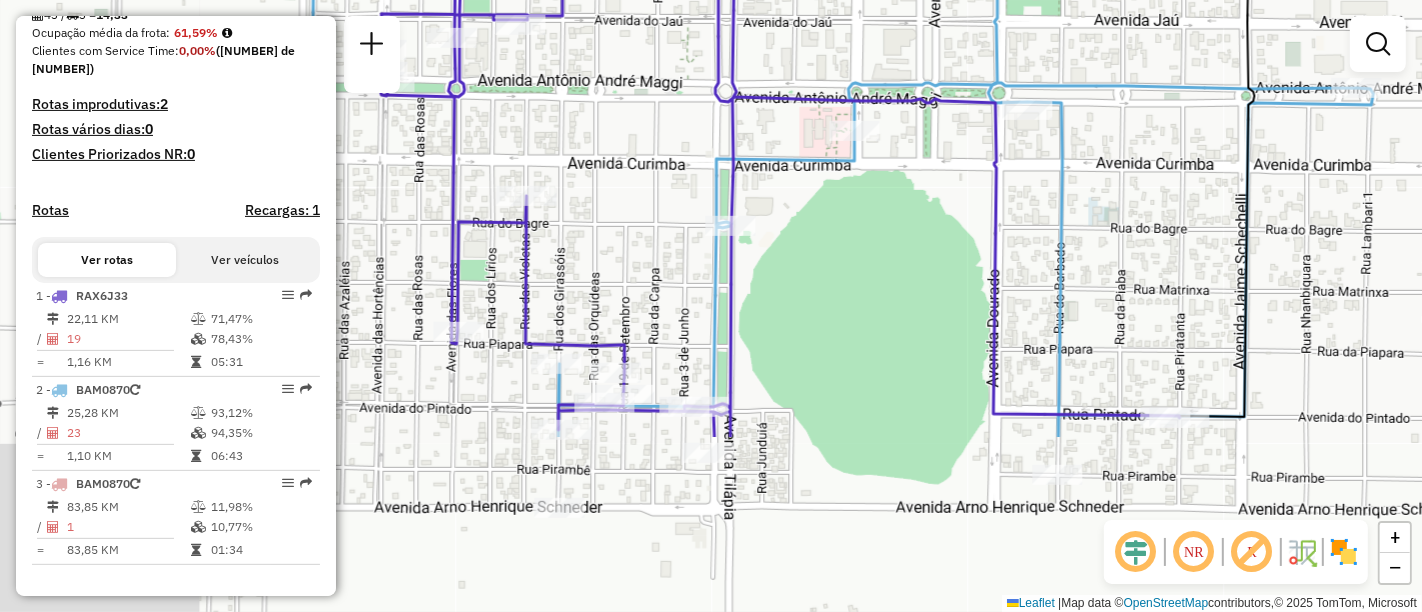 drag, startPoint x: 820, startPoint y: 304, endPoint x: 914, endPoint y: 144, distance: 185.5694 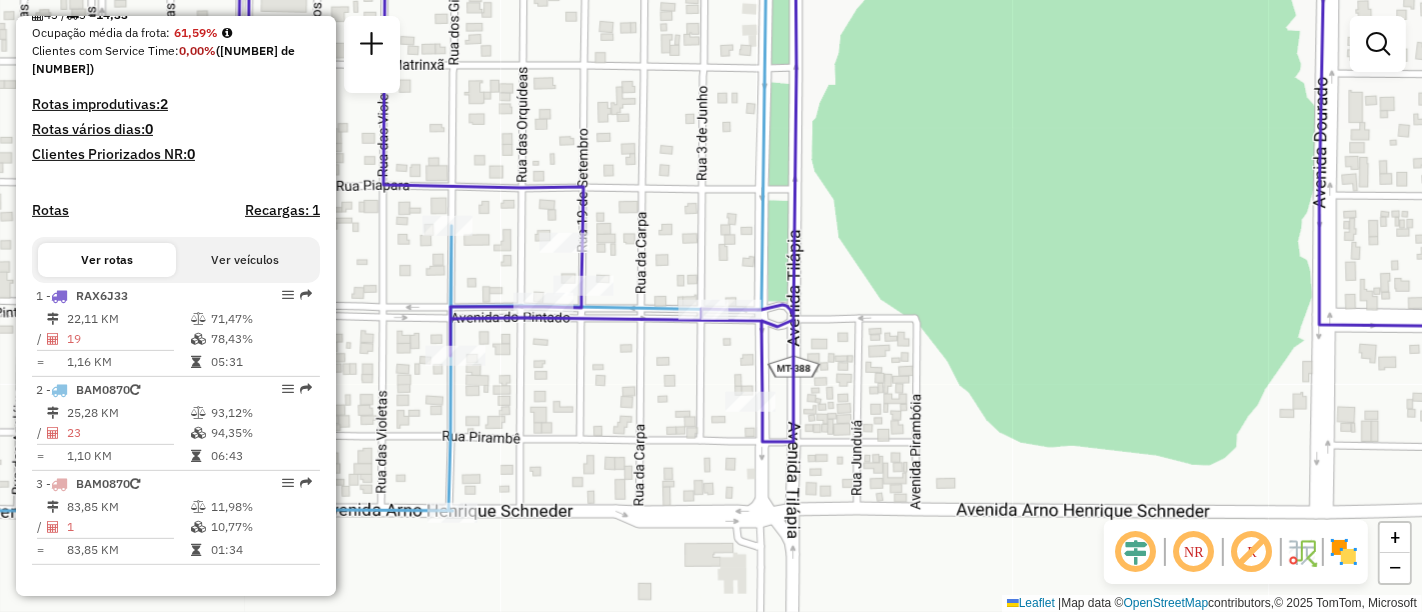 drag, startPoint x: 700, startPoint y: 348, endPoint x: 753, endPoint y: 235, distance: 124.81186 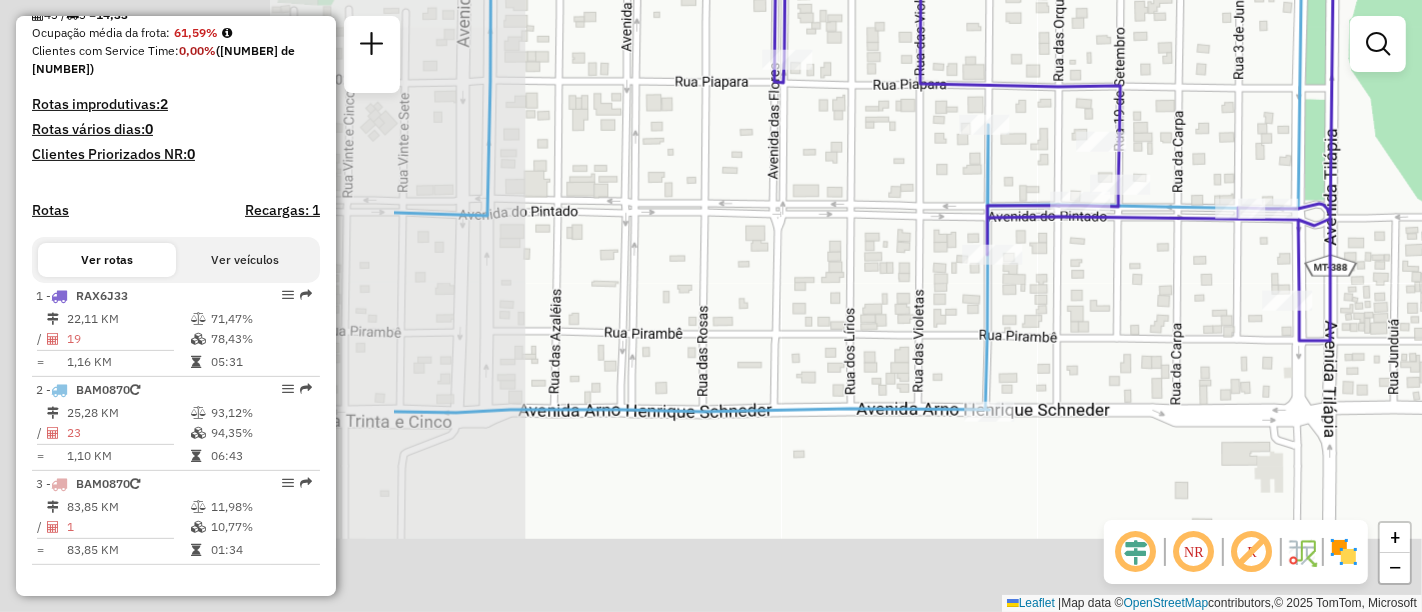 drag, startPoint x: 431, startPoint y: 472, endPoint x: 968, endPoint y: 371, distance: 546.4156 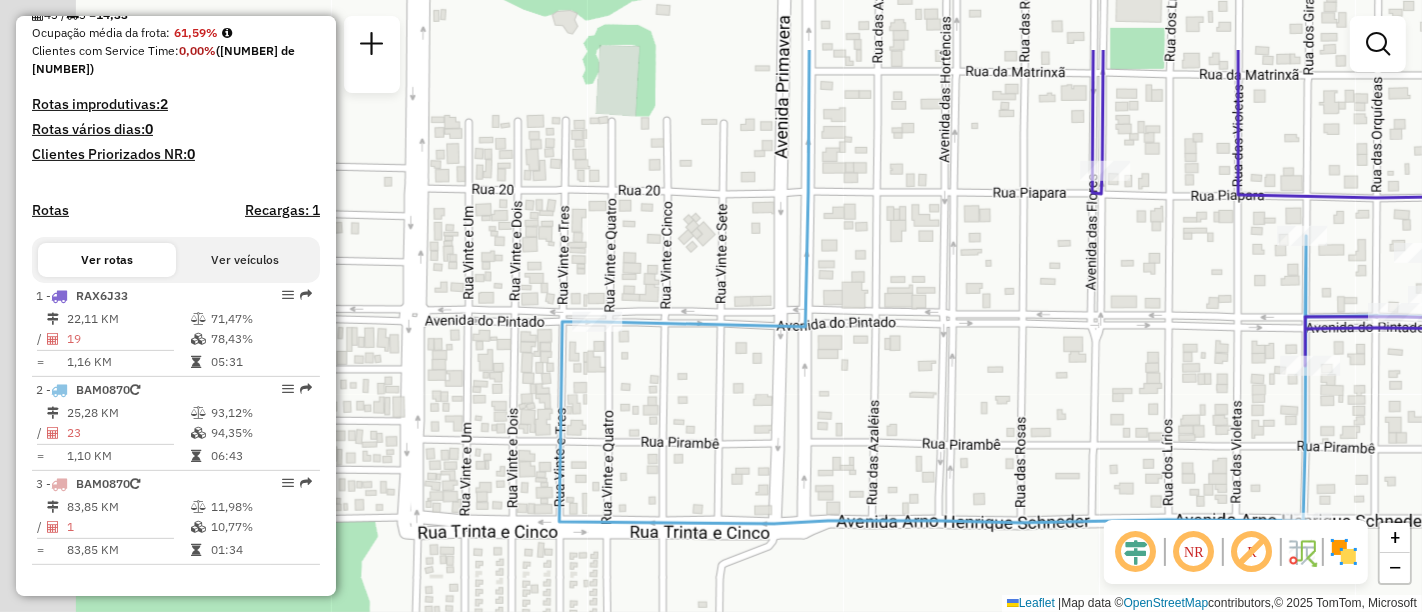 drag, startPoint x: 663, startPoint y: 330, endPoint x: 955, endPoint y: 428, distance: 308.0065 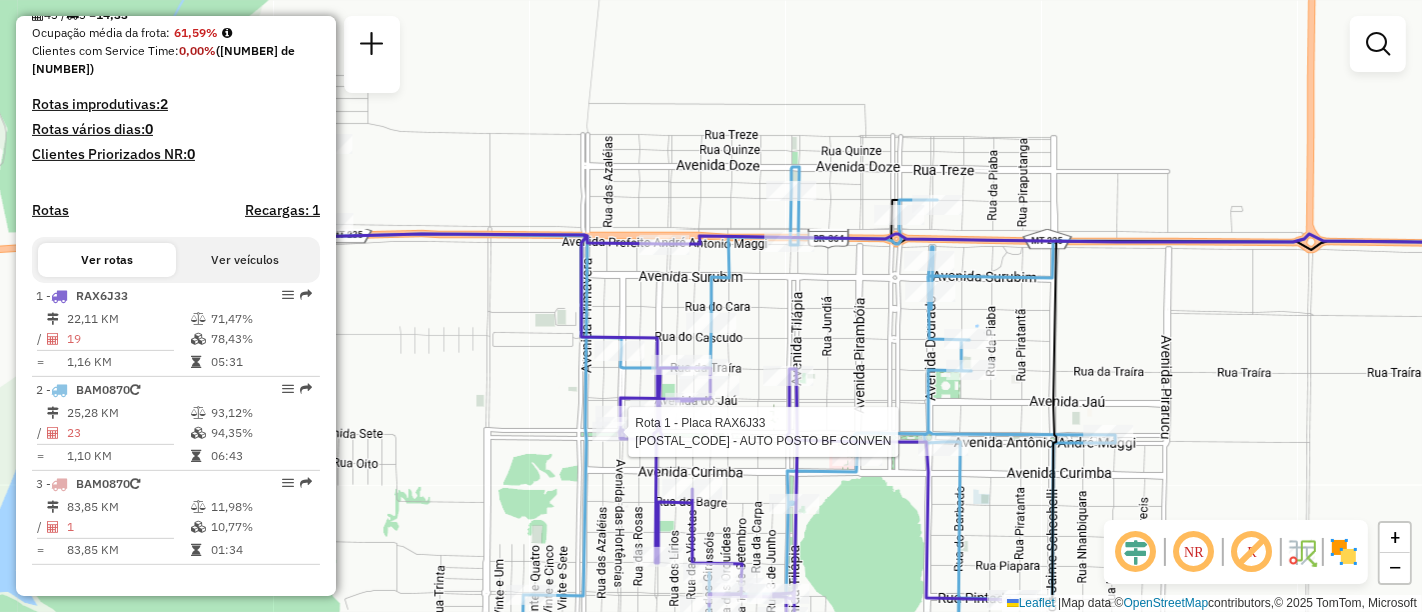 click on "Rota 1 - Placa [PLATE]  [POSTAL_CODE] - AUTO POSTO BF CONVEN Janela de atendimento Grade de atendimento Capacidade Transportadoras Veículos Cliente Pedidos  Rotas Selecione os dias de semana para filtrar as janelas de atendimento  Seg   Ter   Qua   Qui   Sex   Sáb   Dom  Informe o período da janela de atendimento: De: Até:  Filtrar exatamente a janela do cliente  Considerar janela de atendimento padrão  Selecione os dias de semana para filtrar as grades de atendimento  Seg   Ter   Qua   Qui   Sex   Sáb   Dom   Considerar clientes sem dia de atendimento cadastrado  Clientes fora do dia de atendimento selecionado Filtrar as atividades entre os valores definidos abaixo:  Peso mínimo:   Peso máximo:   Cubagem mínima:   Cubagem máxima:   De:   Até:  Filtrar as atividades entre o tempo de atendimento definido abaixo:  De:   Até:   Considerar capacidade total dos clientes não roteirizados Transportadora: Selecione um ou mais itens Tipo de veículo: Selecione um ou mais itens Veículo: Selecione um ou mais itens" 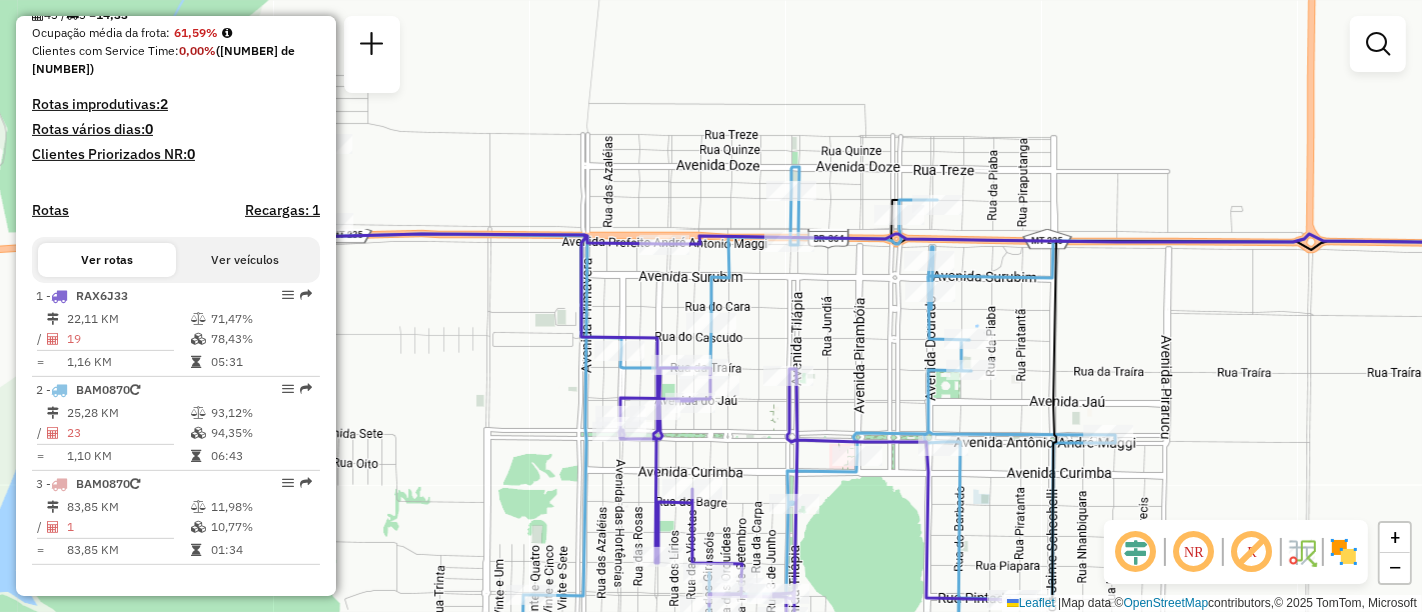 click on "Janela de atendimento Grade de atendimento Capacidade Transportadoras Veículos Cliente Pedidos  Rotas Selecione os dias de semana para filtrar as janelas de atendimento  Seg   Ter   Qua   Qui   Sex   Sáb   Dom  Informe o período da janela de atendimento: De: Até:  Filtrar exatamente a janela do cliente  Considerar janela de atendimento padrão  Selecione os dias de semana para filtrar as grades de atendimento  Seg   Ter   Qua   Qui   Sex   Sáb   Dom   Considerar clientes sem dia de atendimento cadastrado  Clientes fora do dia de atendimento selecionado Filtrar as atividades entre os valores definidos abaixo:  Peso mínimo:   Peso máximo:   Cubagem mínima:   Cubagem máxima:   De:   Até:  Filtrar as atividades entre o tempo de atendimento definido abaixo:  De:   Até:   Considerar capacidade total dos clientes não roteirizados Transportadora: Selecione um ou mais itens Tipo de veículo: Selecione um ou mais itens Veículo: Selecione um ou mais itens Motorista: Selecione um ou mais itens Nome: Rótulo:" 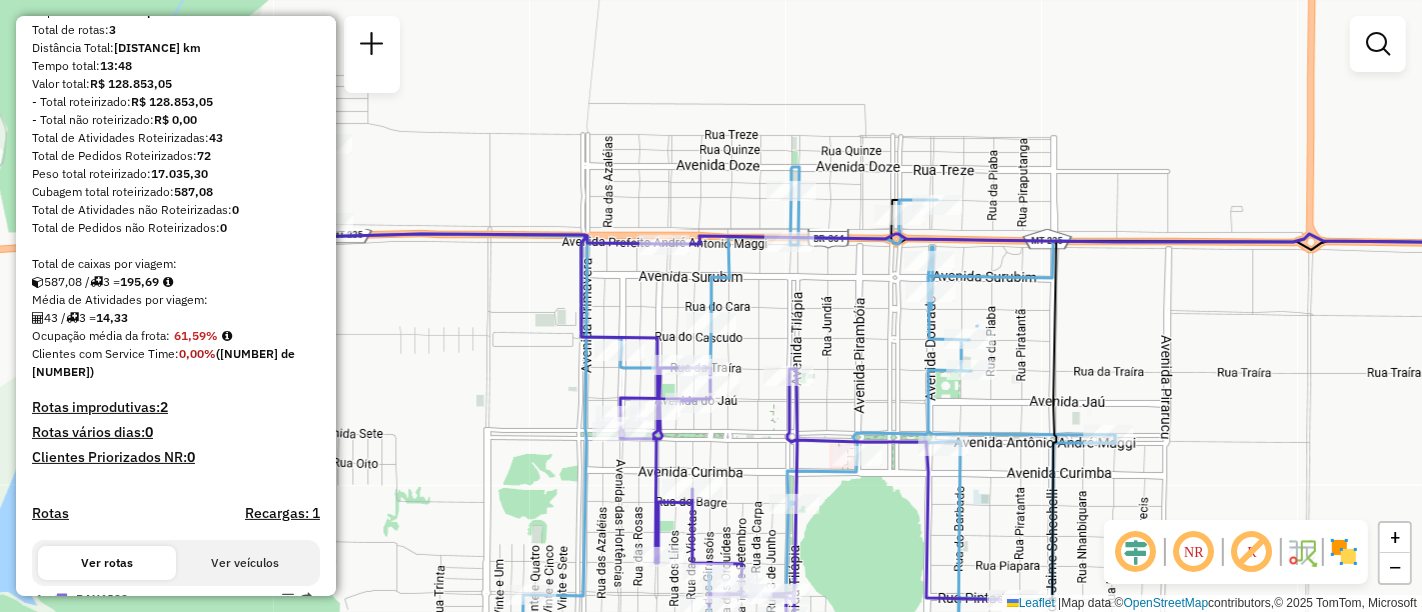 scroll, scrollTop: 0, scrollLeft: 0, axis: both 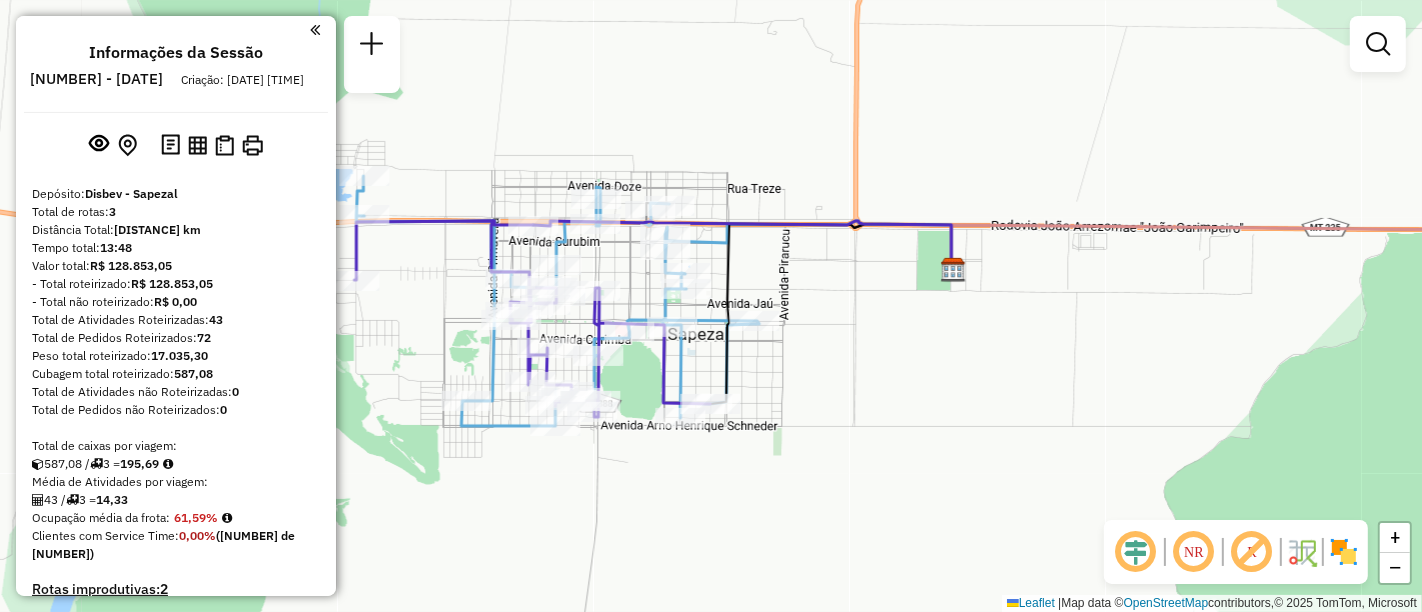 drag, startPoint x: 432, startPoint y: 230, endPoint x: 687, endPoint y: 183, distance: 259.2952 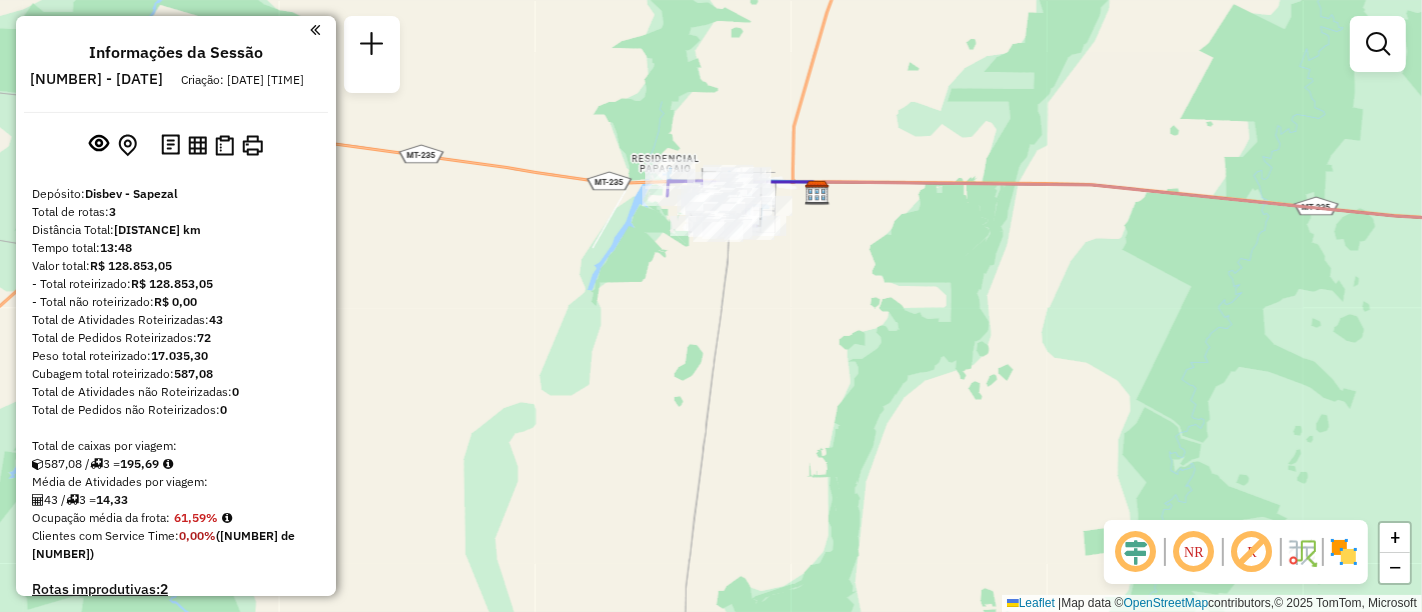 drag, startPoint x: 584, startPoint y: 268, endPoint x: 576, endPoint y: 318, distance: 50.635956 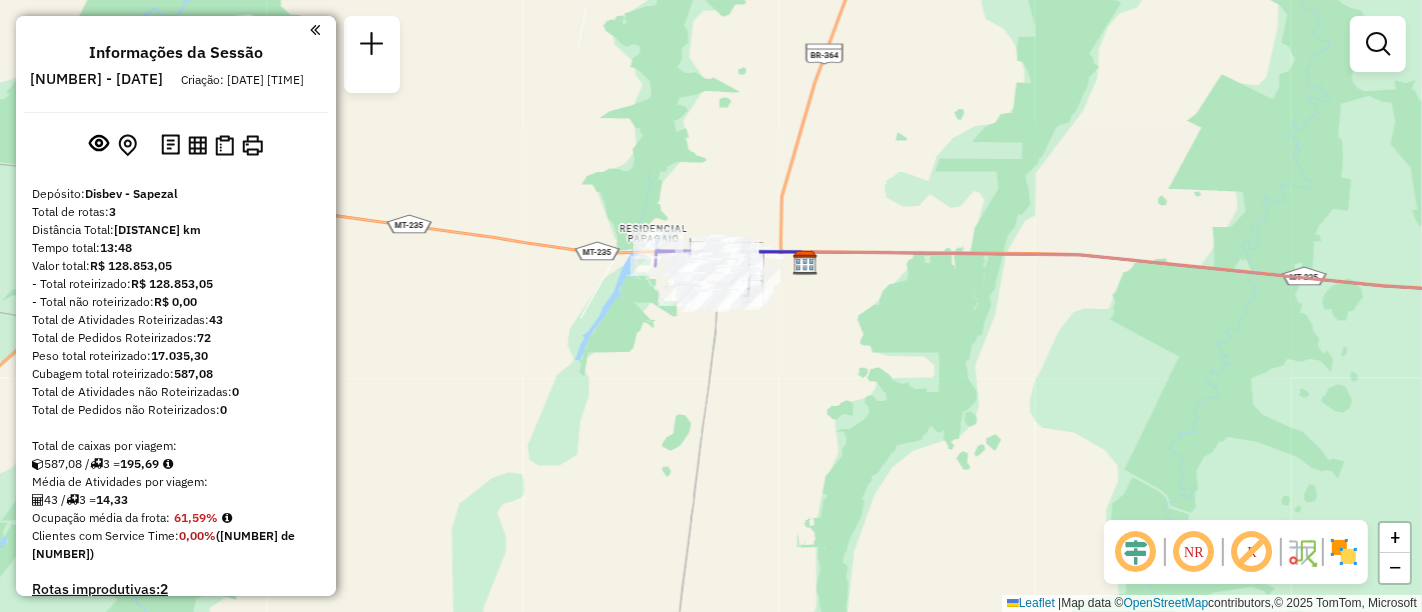 click on "Informações da Sessão [NUMBER] - [DATE]  Criação: [DATE] [TIME]" at bounding box center (176, 69) 